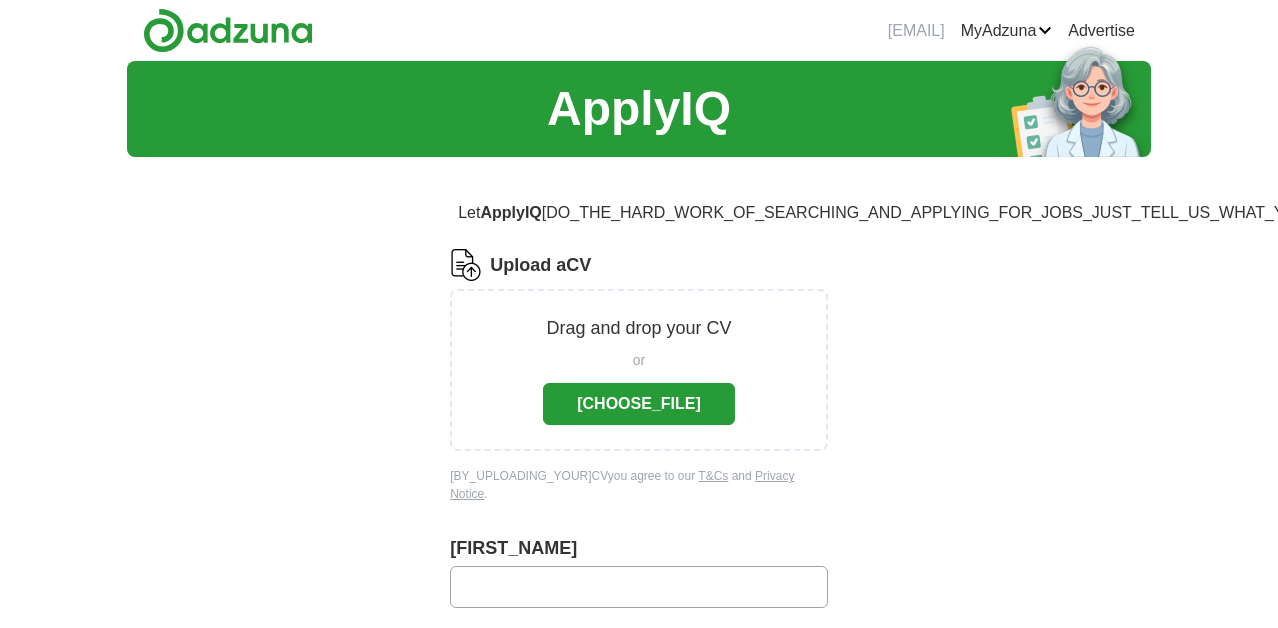 scroll, scrollTop: 0, scrollLeft: 0, axis: both 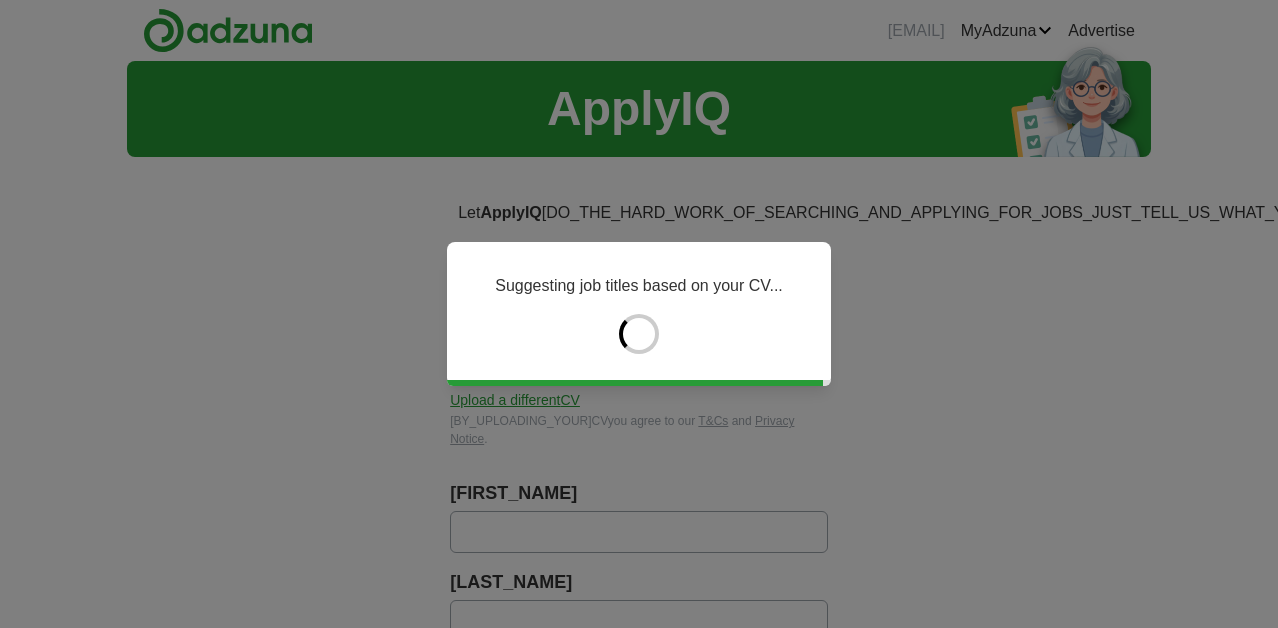 type on "****" 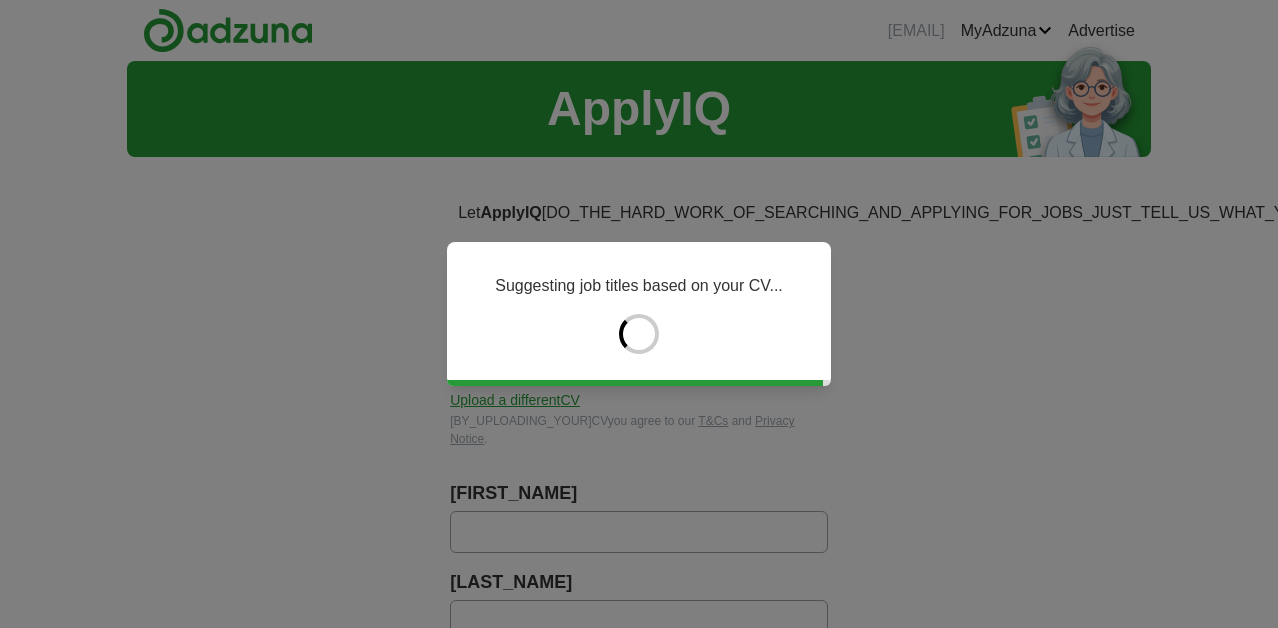 type on "********" 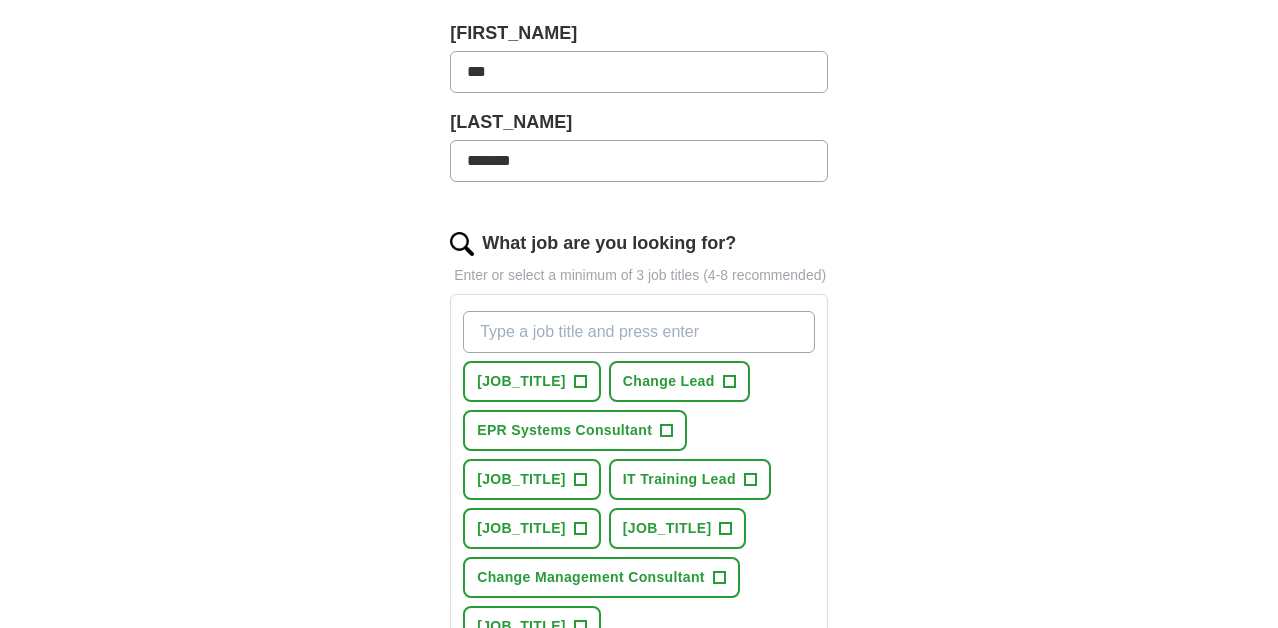 scroll, scrollTop: 480, scrollLeft: 0, axis: vertical 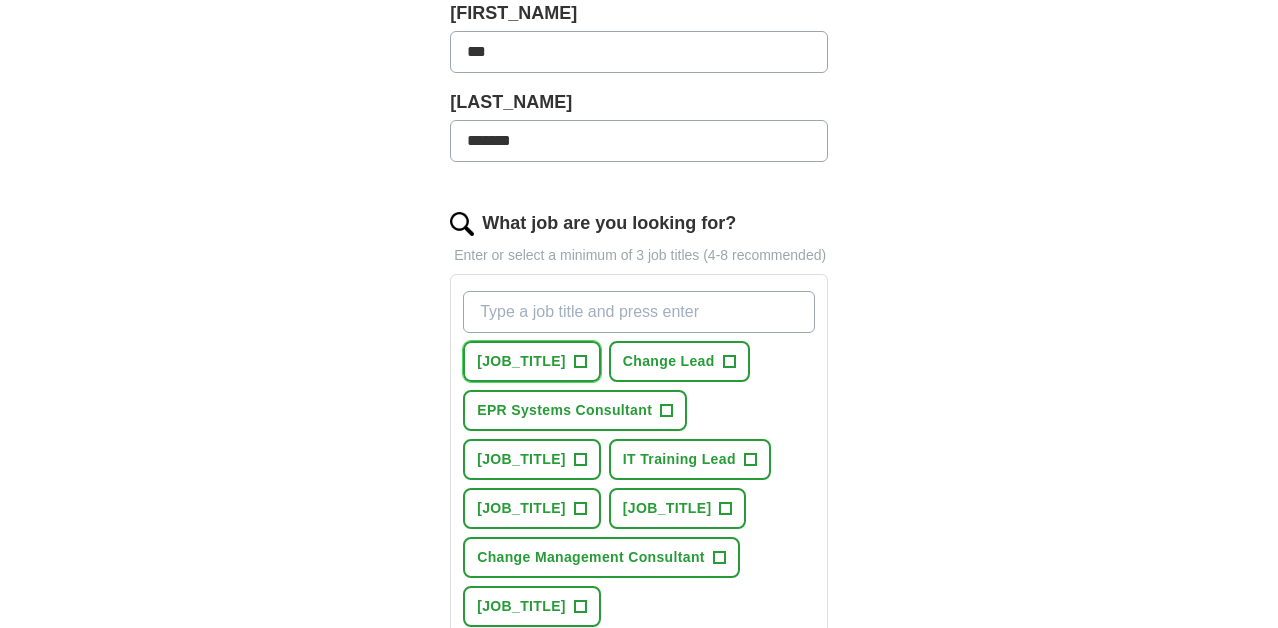 click on "+" at bounding box center [580, 361] 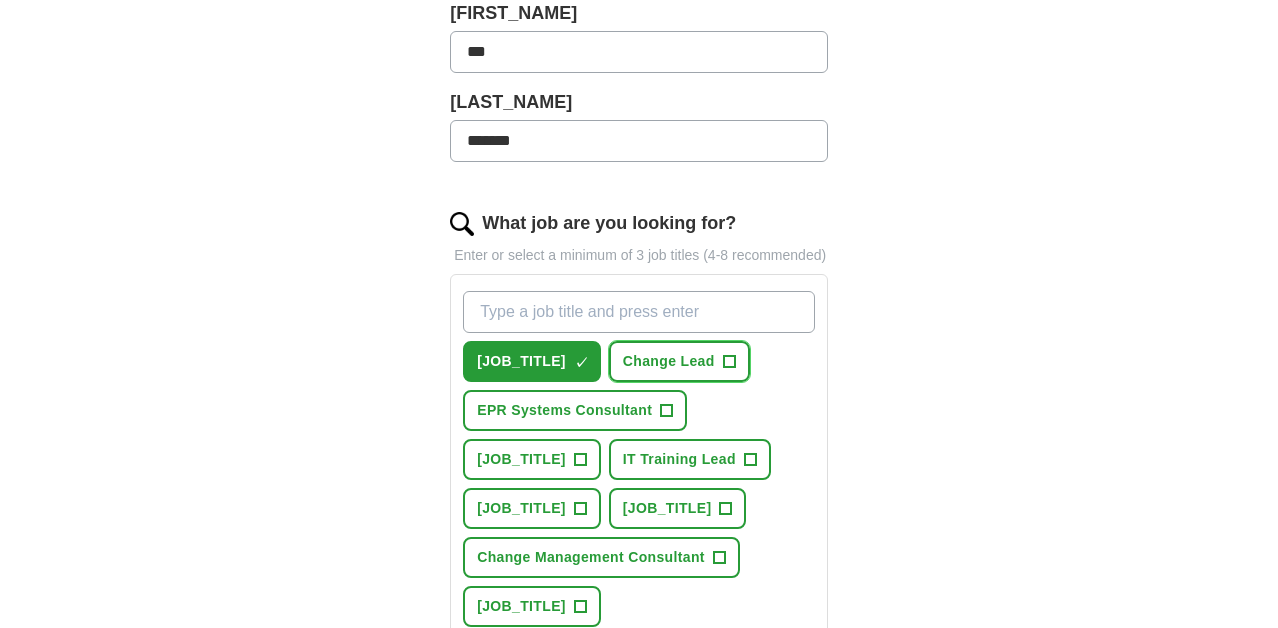 click on "+" at bounding box center [729, 362] 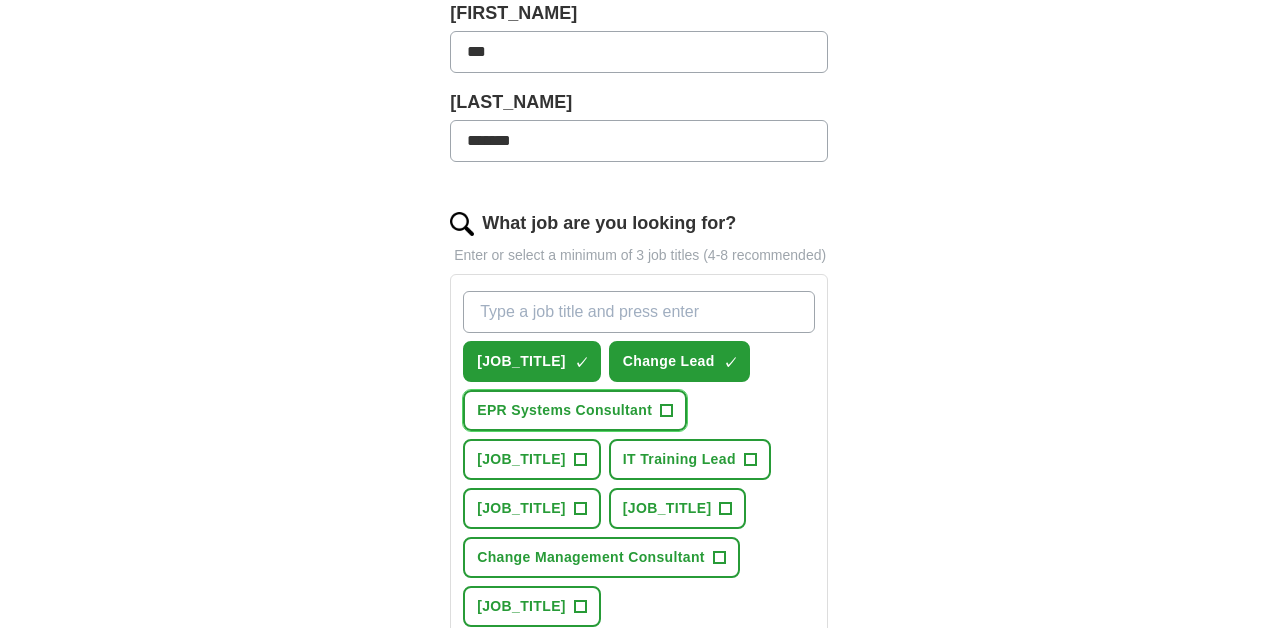 click on "+" at bounding box center [667, 411] 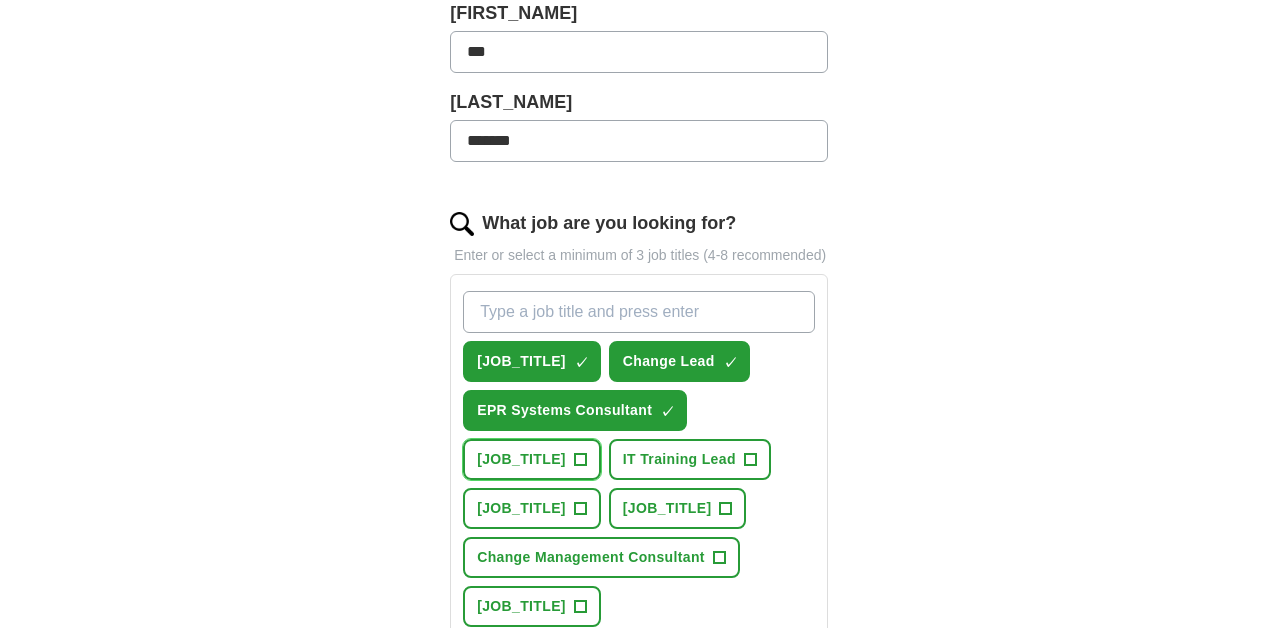 click on "+" at bounding box center (580, 460) 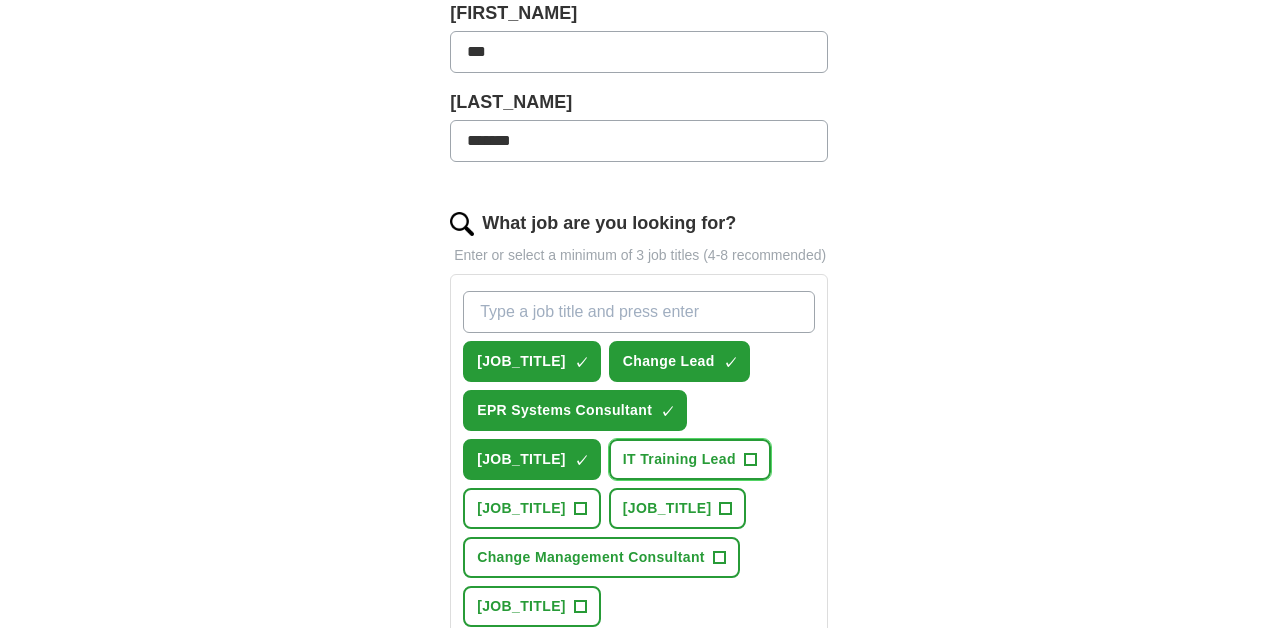 click on "[JOB_TITLE]" at bounding box center [690, 459] 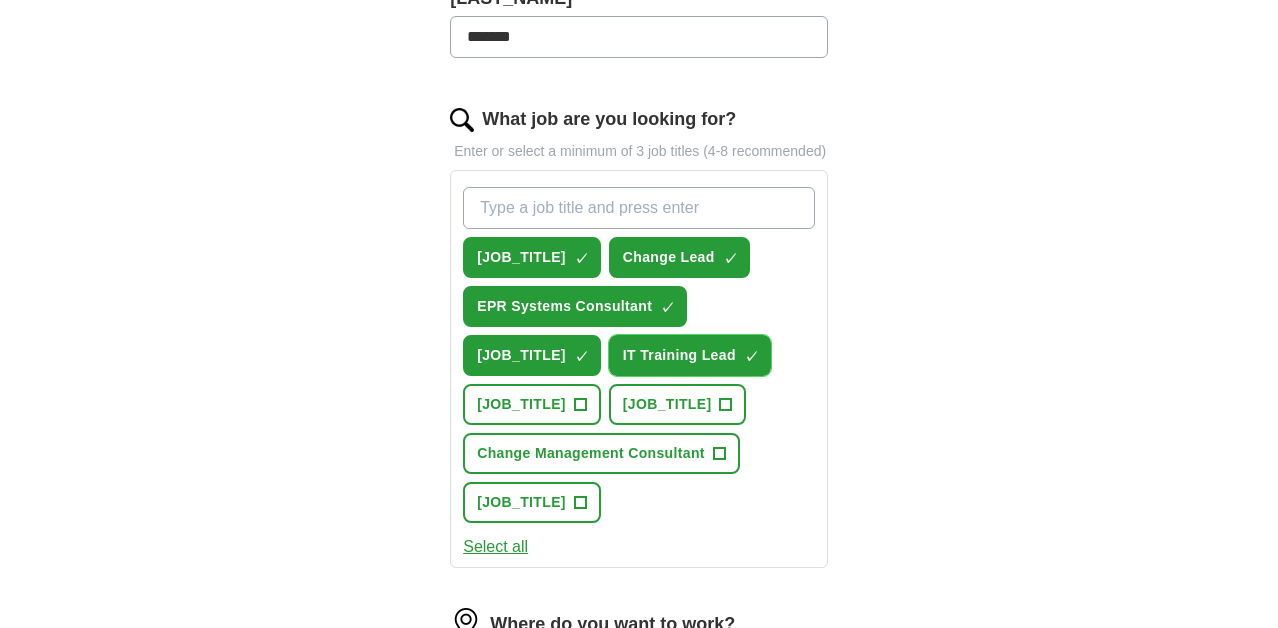 scroll, scrollTop: 585, scrollLeft: 0, axis: vertical 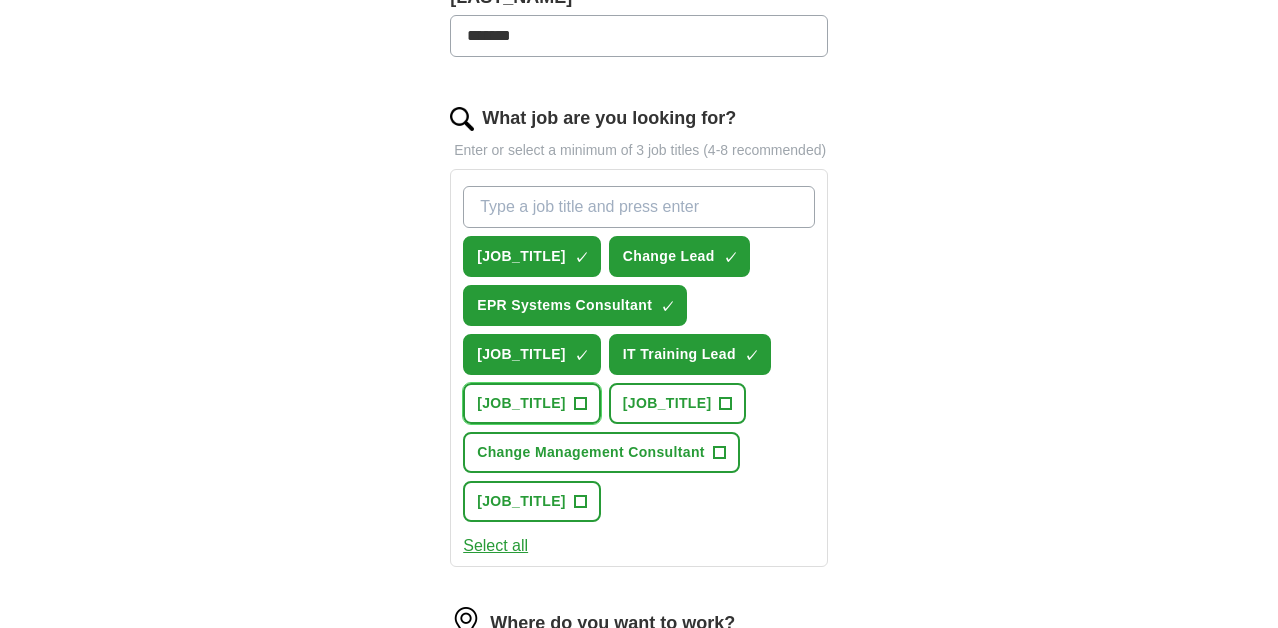 click on "Implementation Support Lead +" at bounding box center [532, 403] 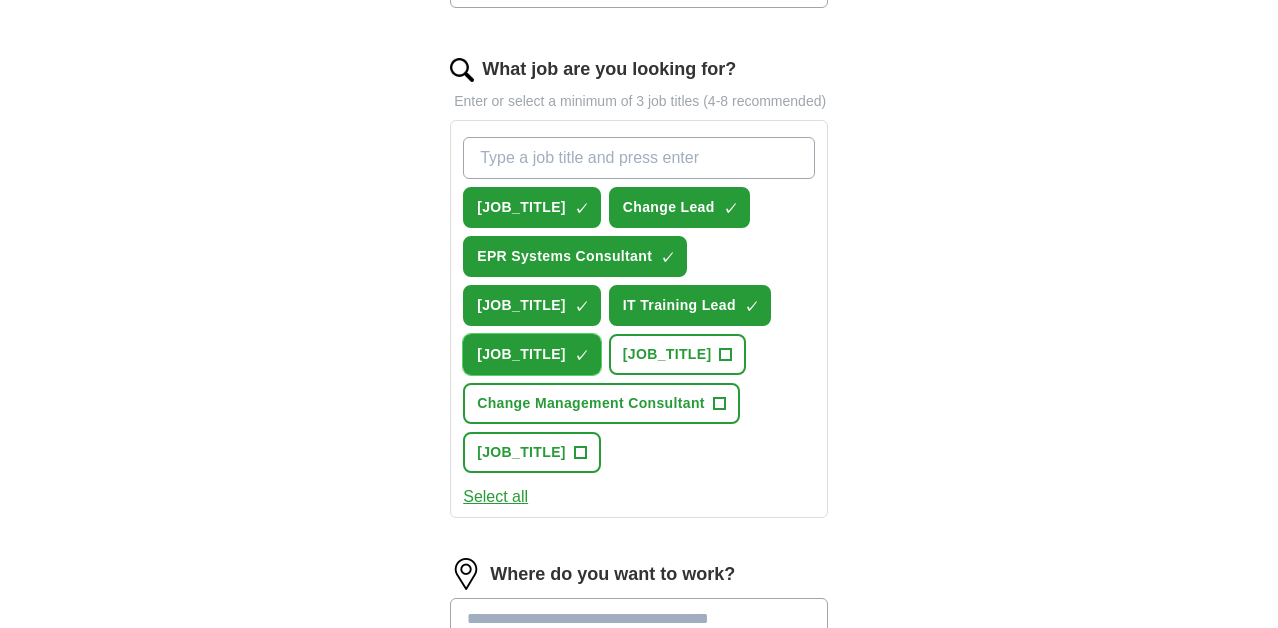 scroll, scrollTop: 648, scrollLeft: 0, axis: vertical 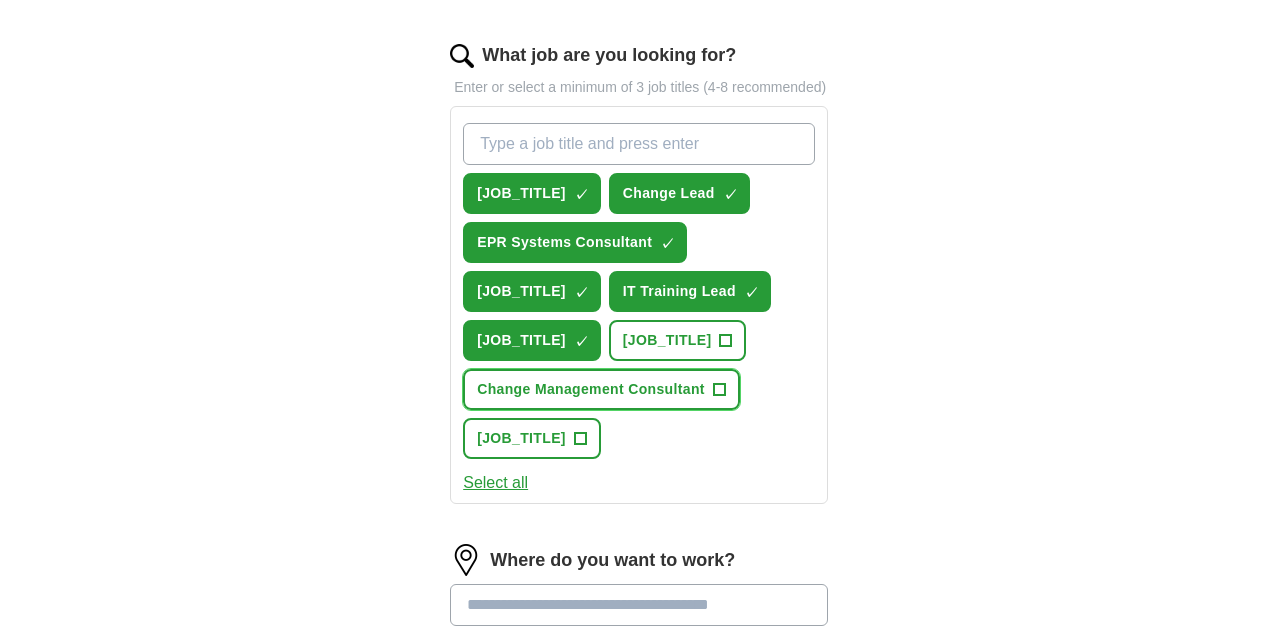 click on "+" at bounding box center (719, 390) 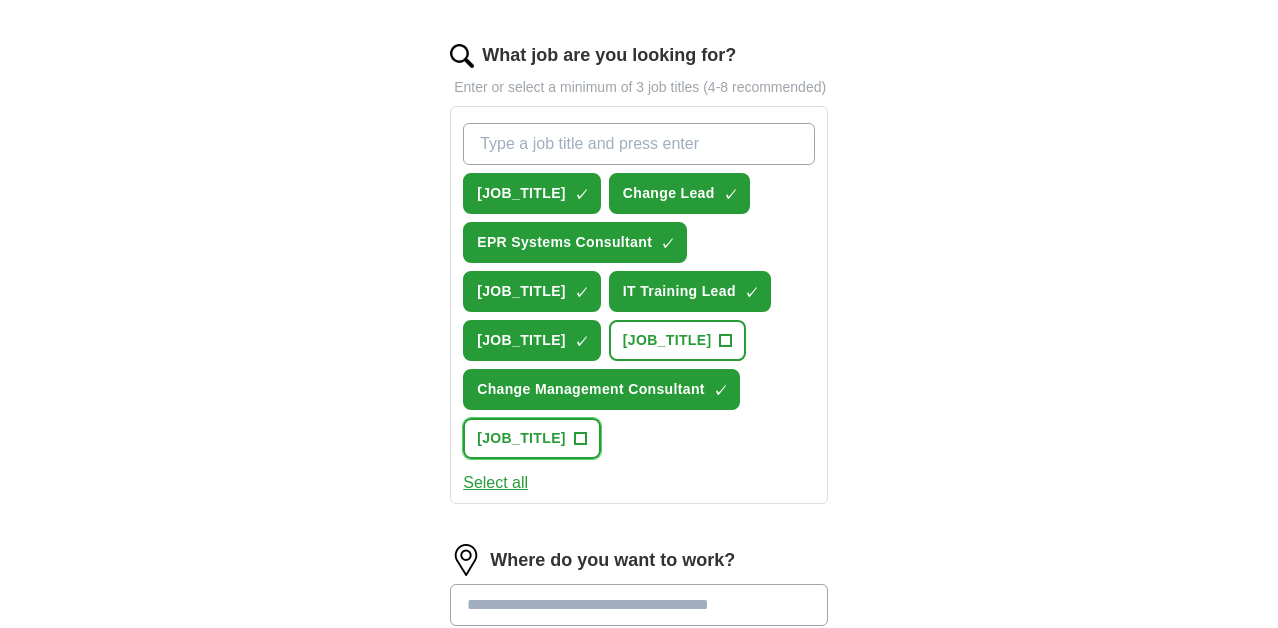 click on "+" at bounding box center (580, 439) 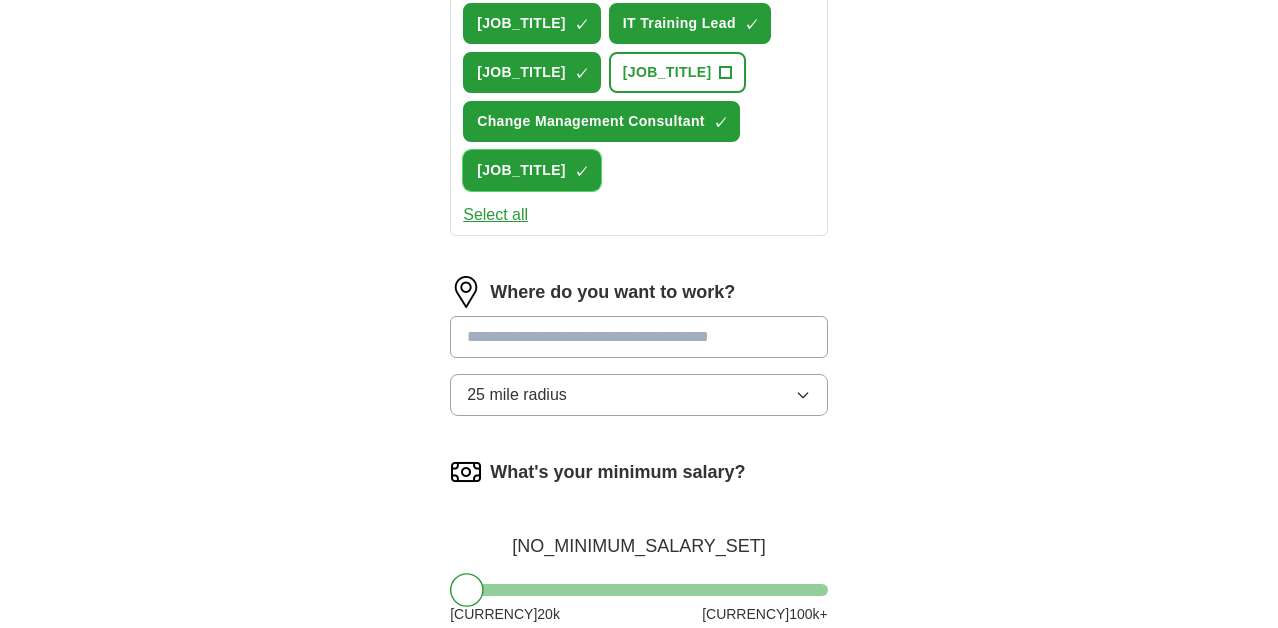 scroll, scrollTop: 921, scrollLeft: 0, axis: vertical 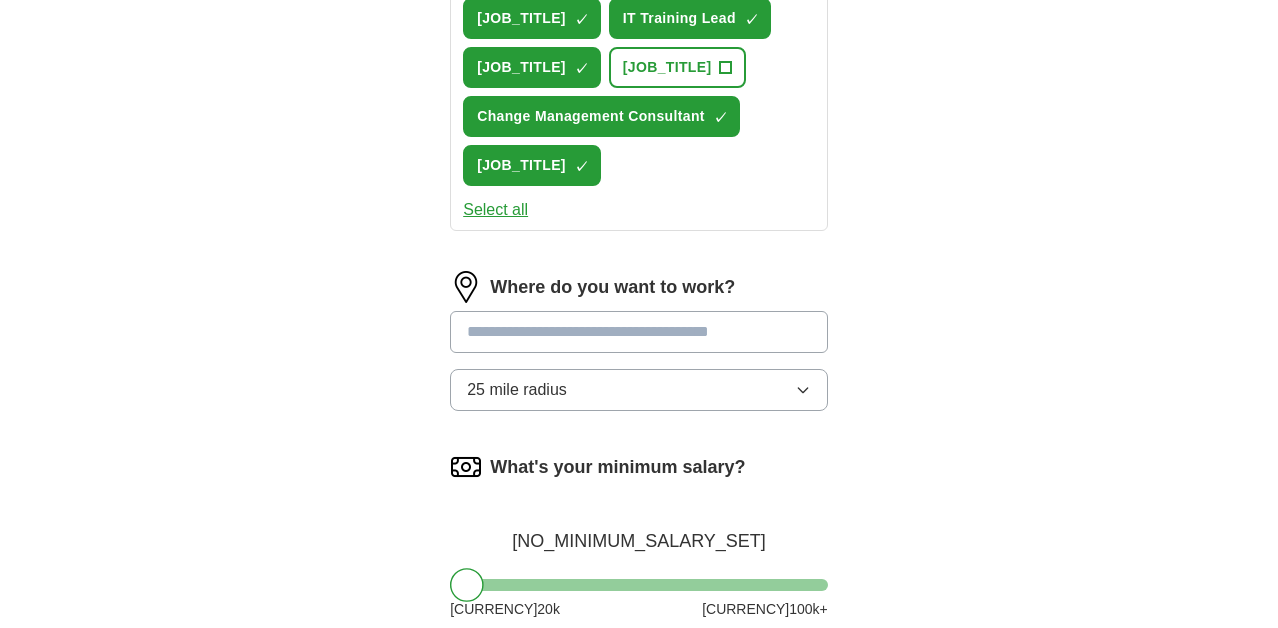 click at bounding box center [639, 332] 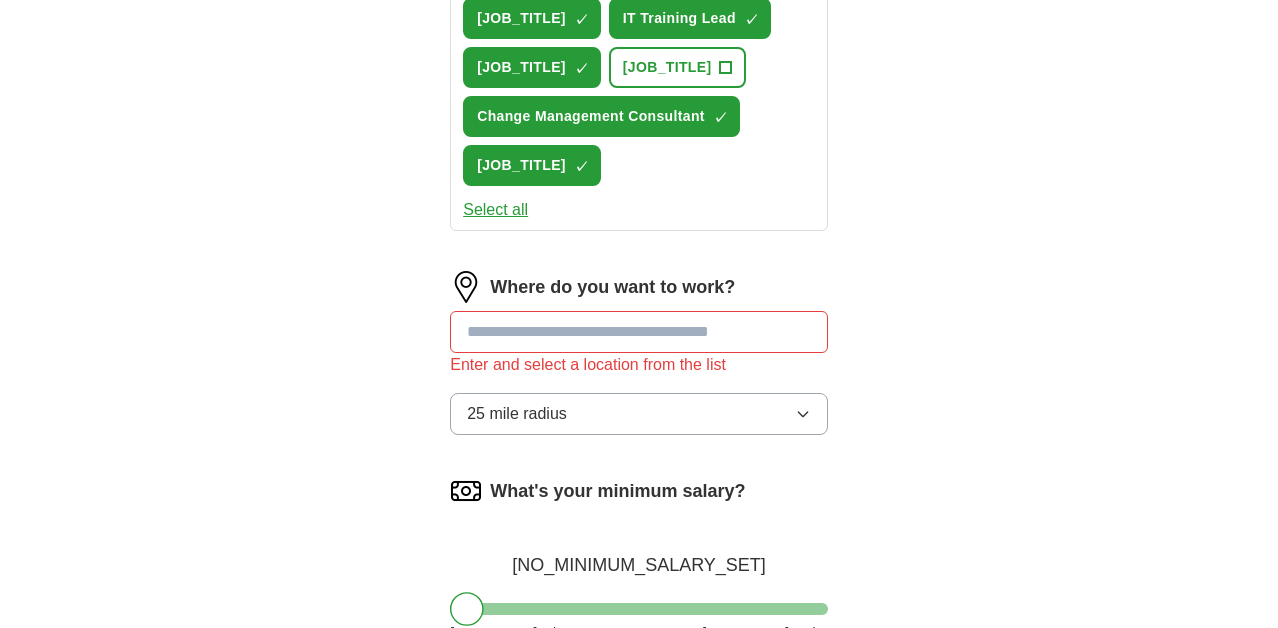 click on "Where do you want to work? Enter and select a location from the list 25 mile radius" at bounding box center [639, 361] 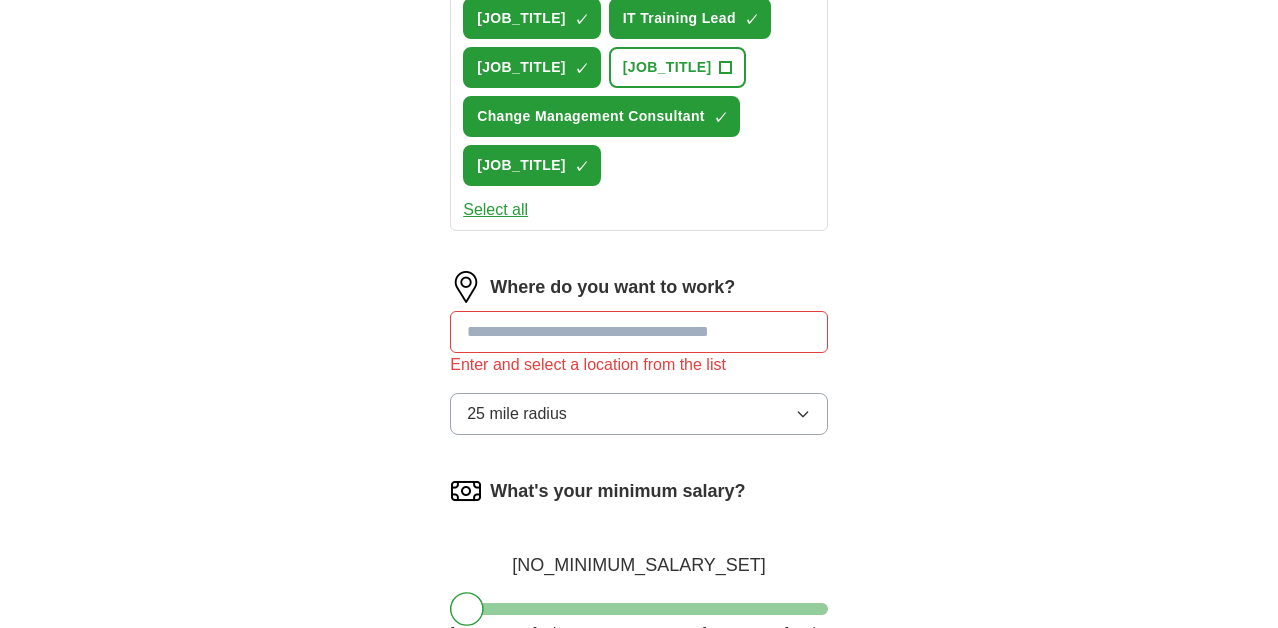 click at bounding box center (639, 332) 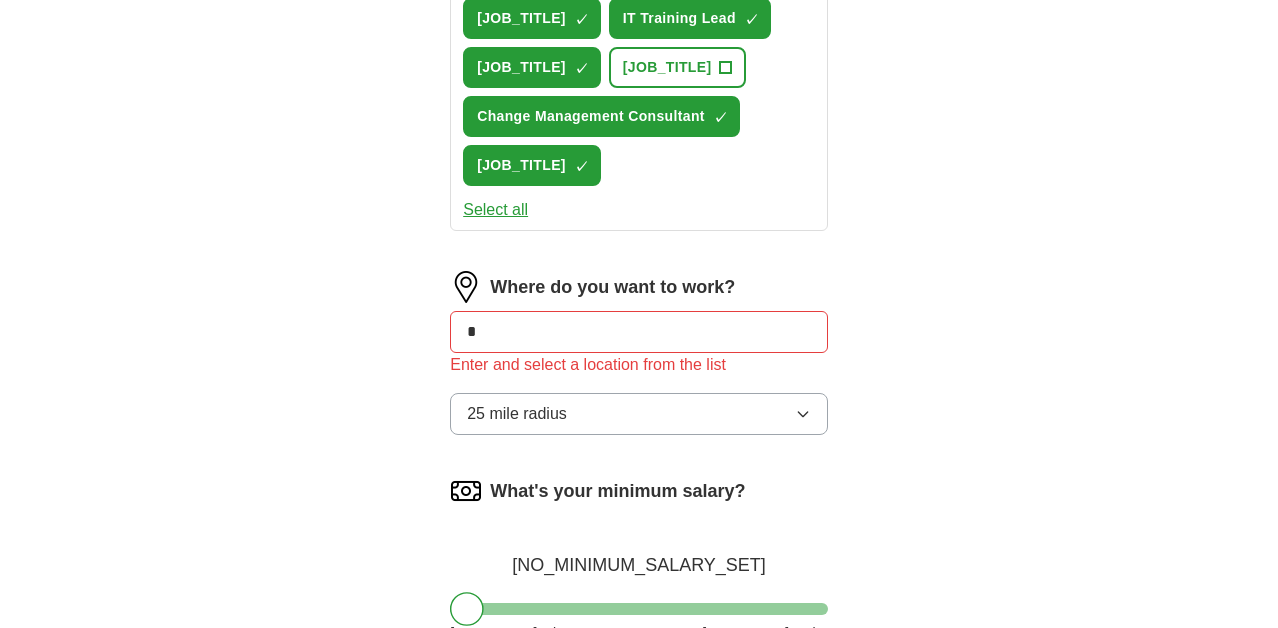 type on "**" 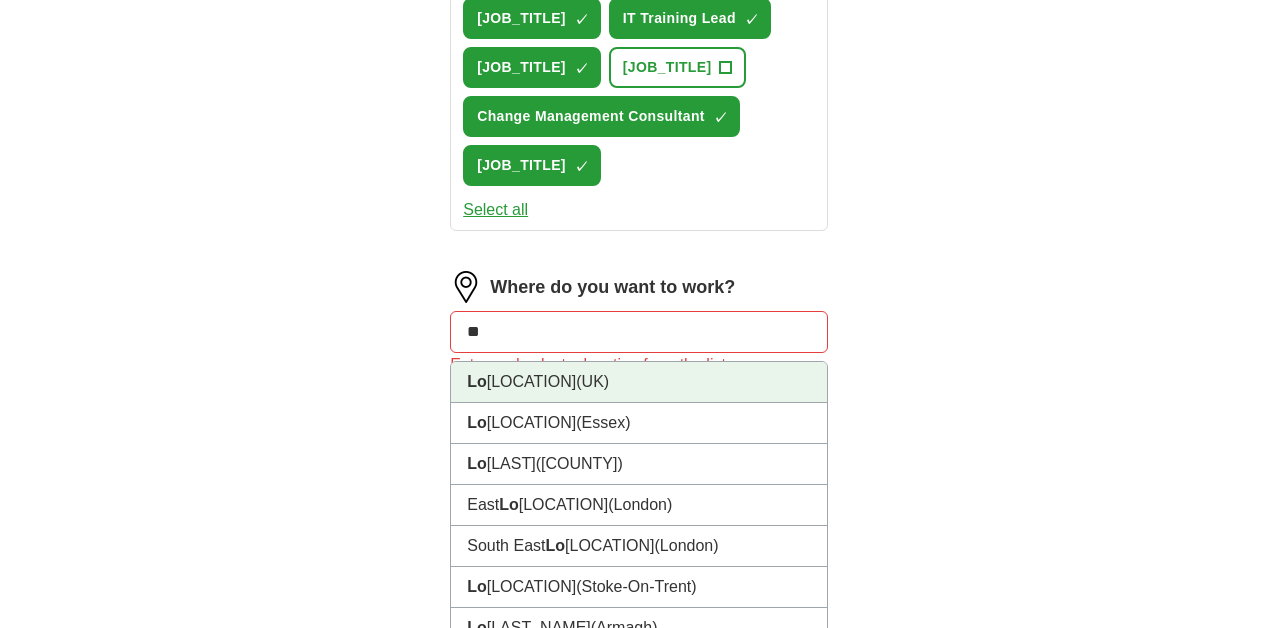 click on "Lo ndon  (UK)" at bounding box center [639, 382] 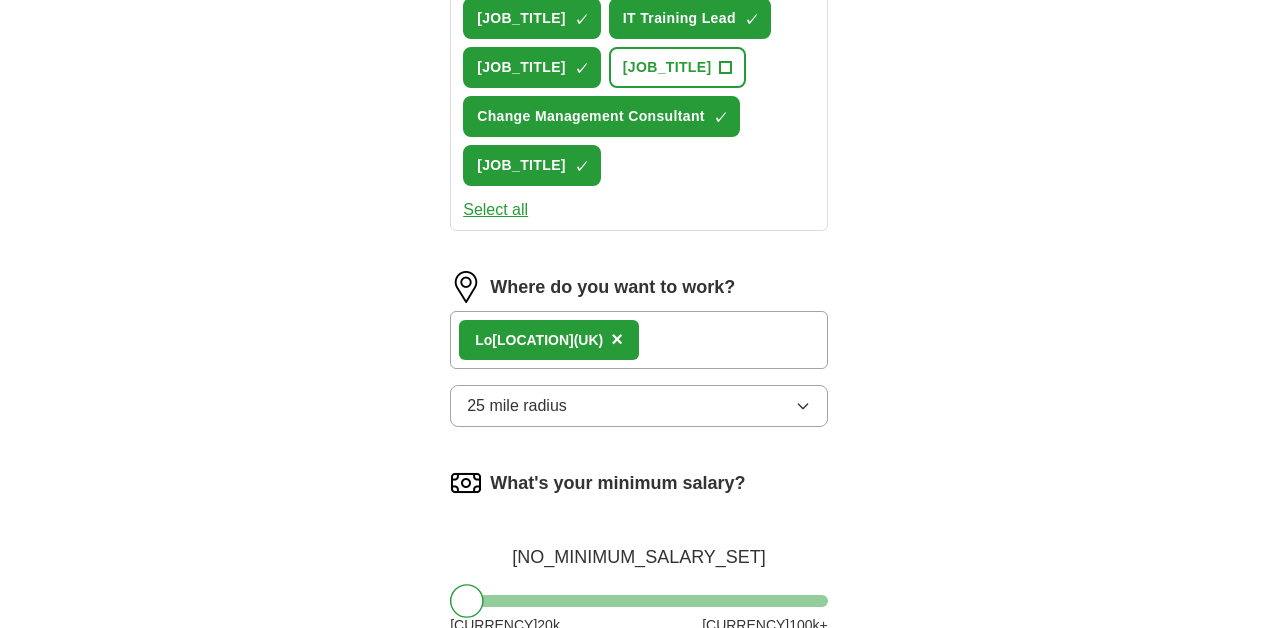 click 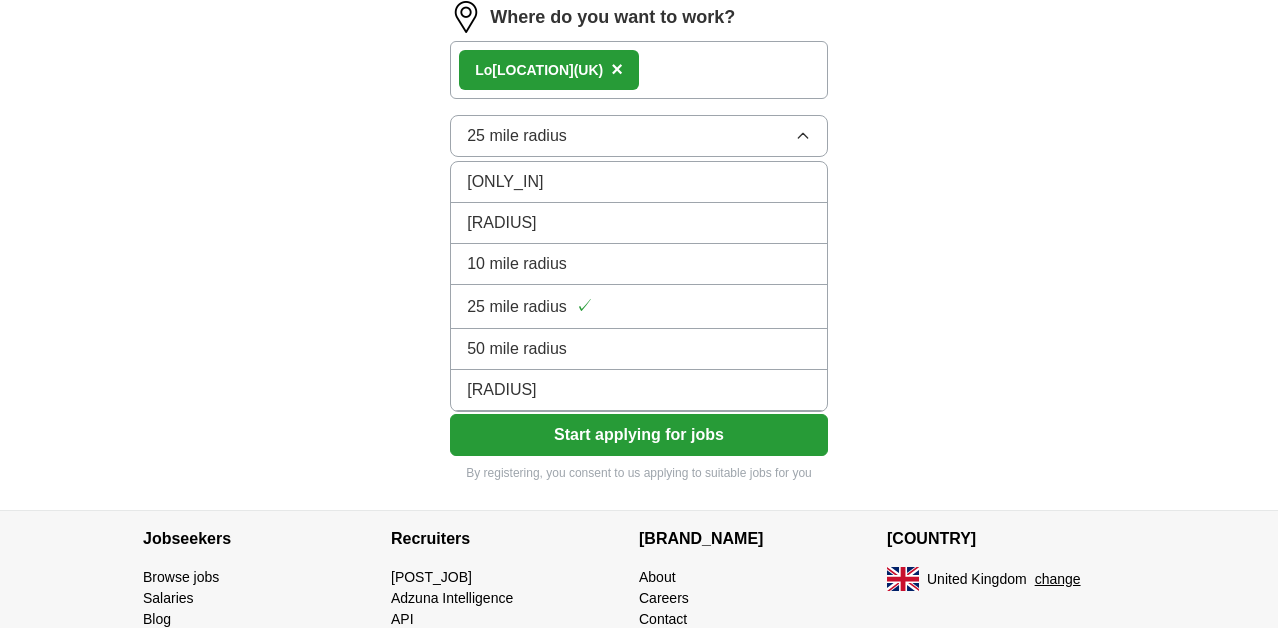 scroll, scrollTop: 1196, scrollLeft: 0, axis: vertical 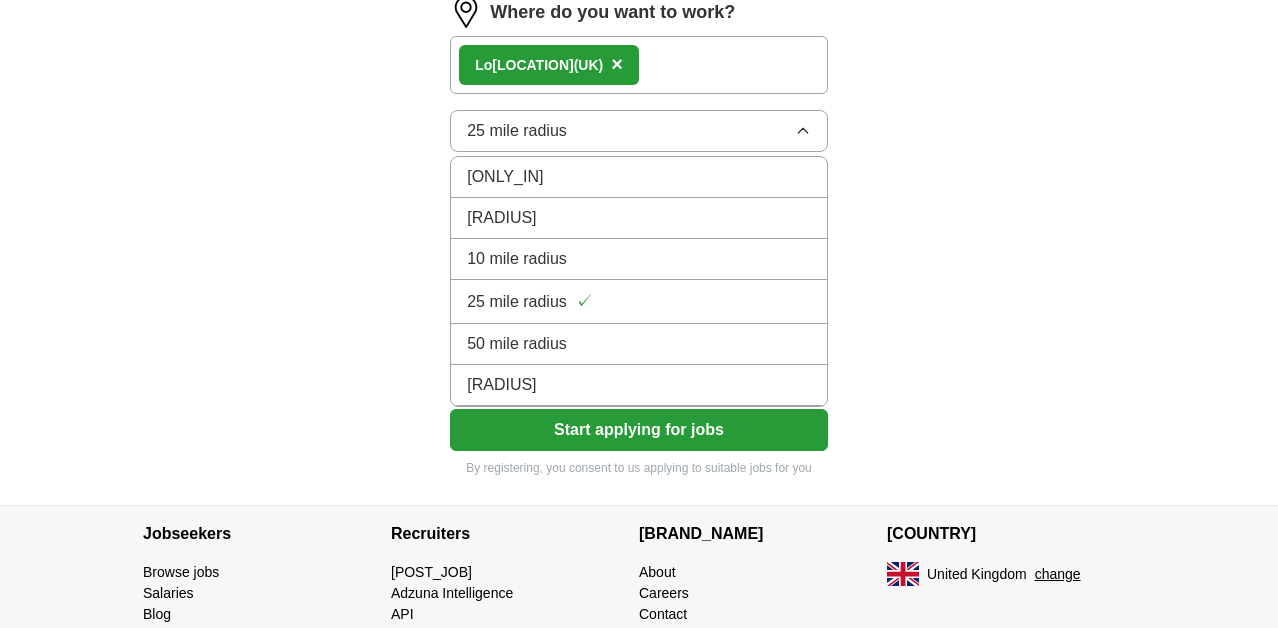 click on "[RADIUS]" at bounding box center [639, 385] 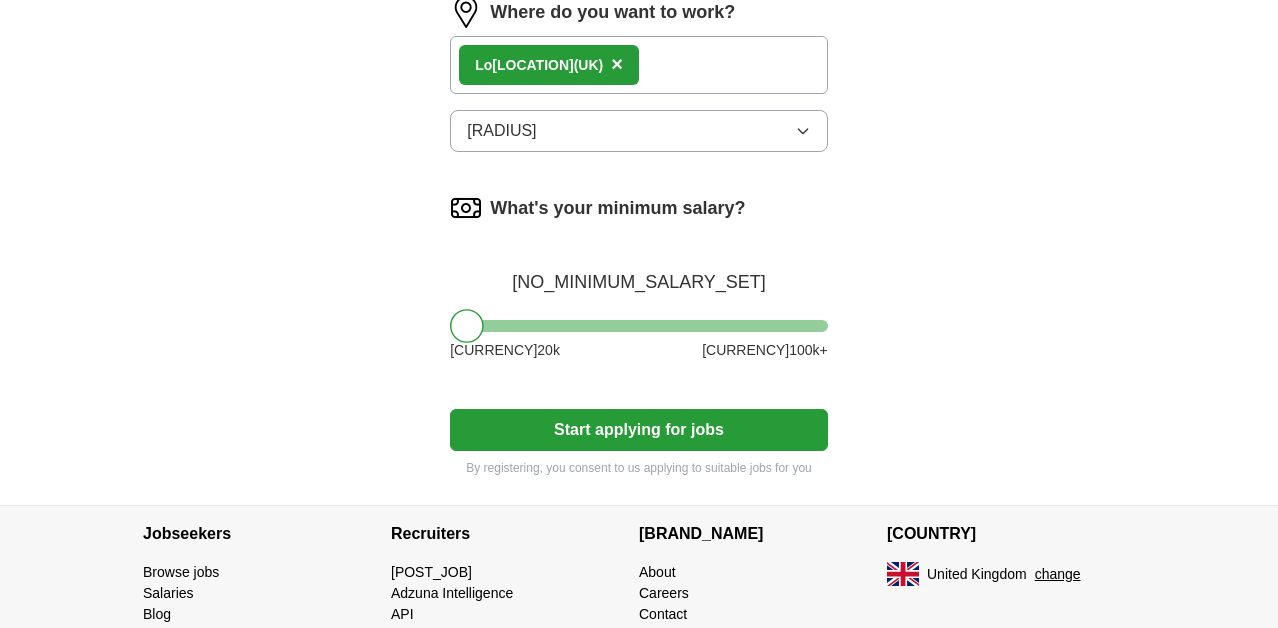 click on "£ 20 k £ 100 k+" at bounding box center [639, 350] 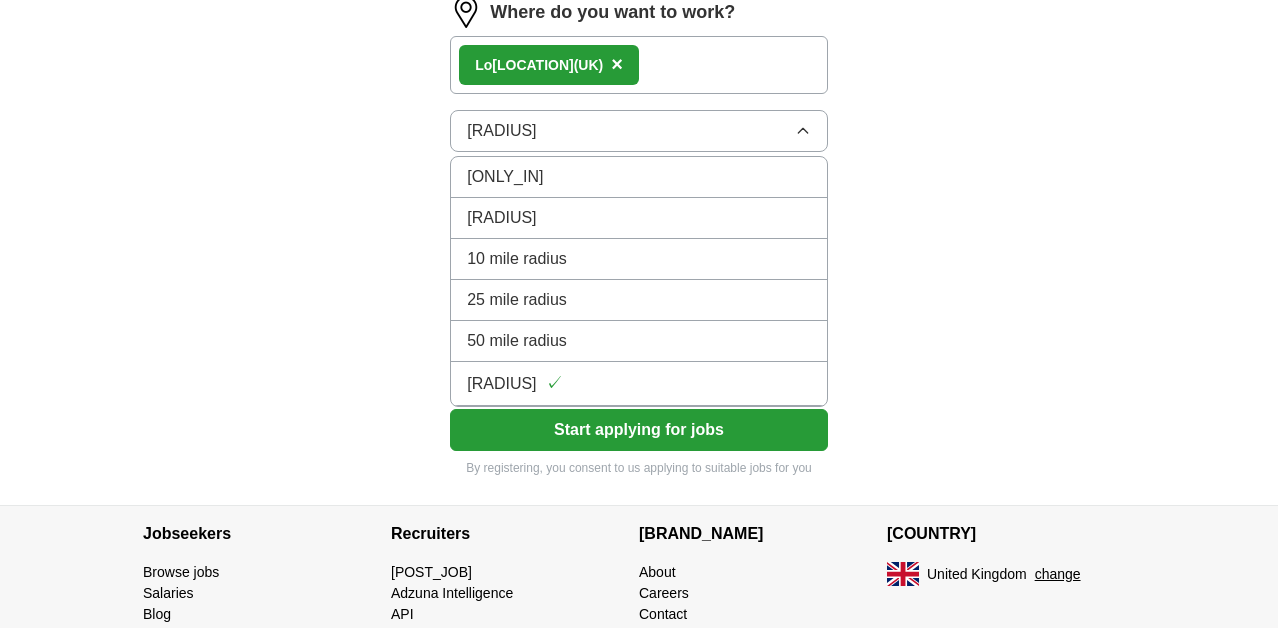 click on "50 mile radius" at bounding box center (639, 341) 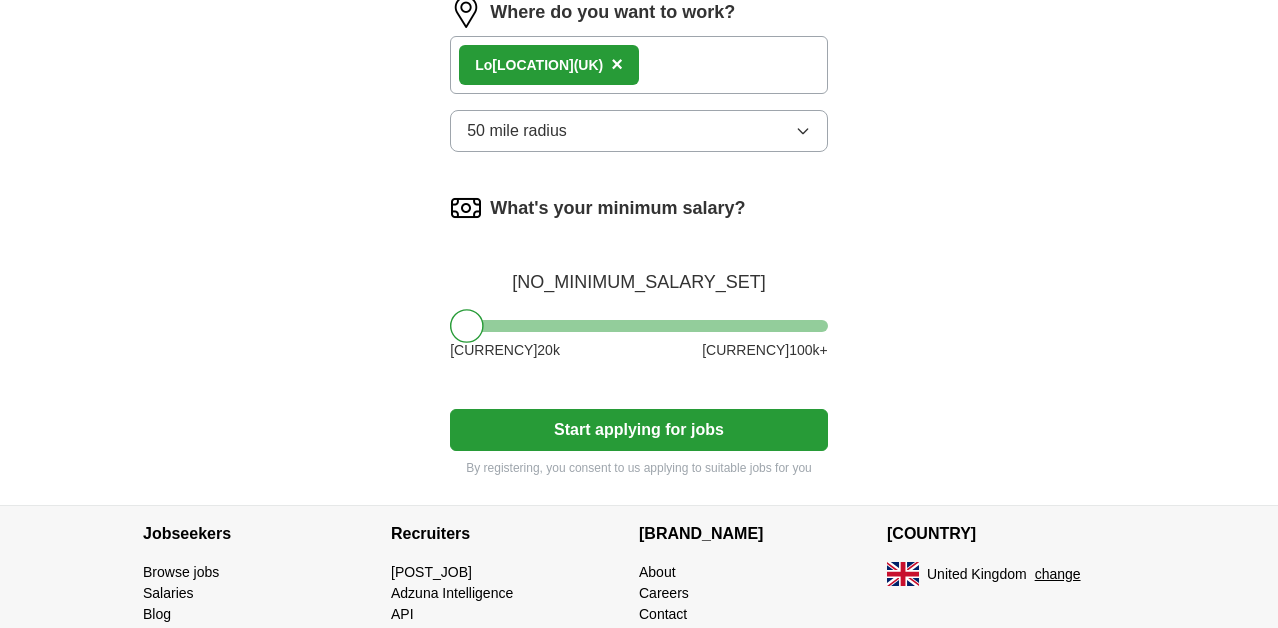 click on "What's your minimum salary?" at bounding box center [617, 208] 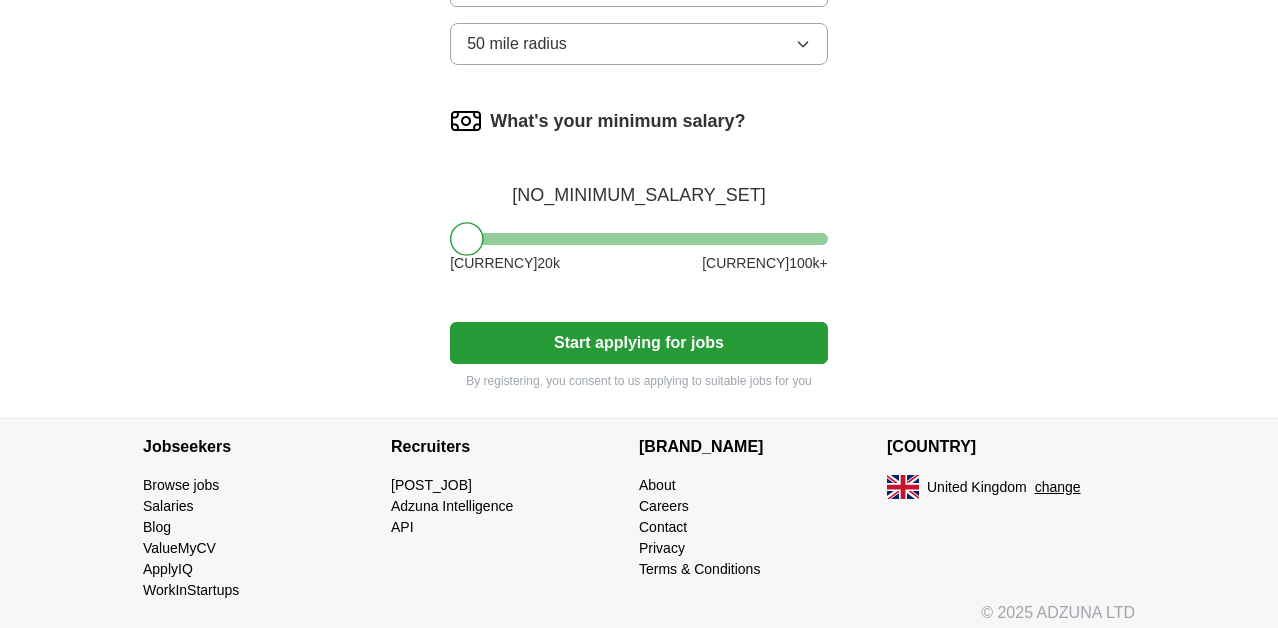 scroll, scrollTop: 1281, scrollLeft: 0, axis: vertical 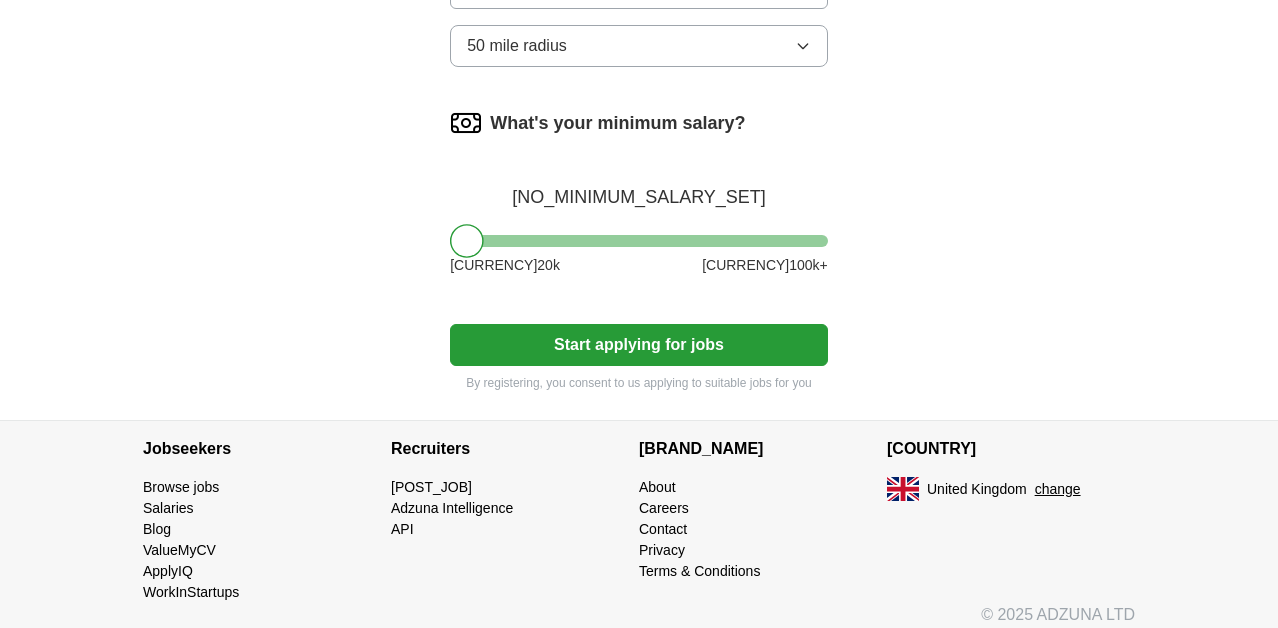click at bounding box center [466, 123] 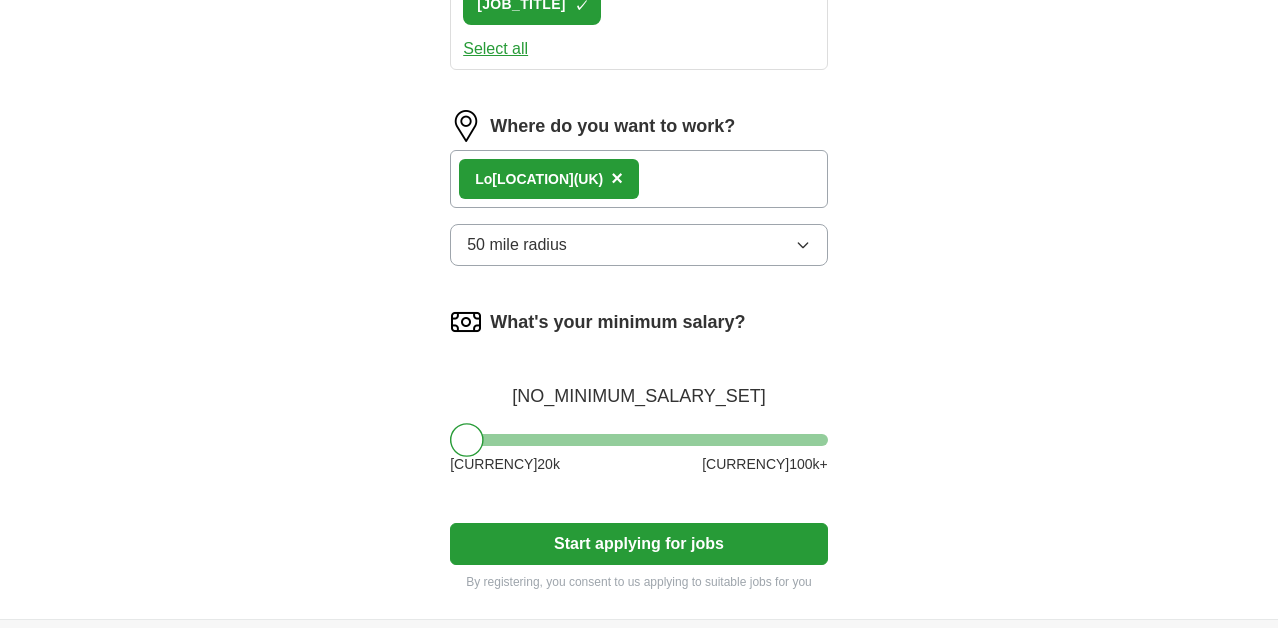 scroll, scrollTop: 1094, scrollLeft: 0, axis: vertical 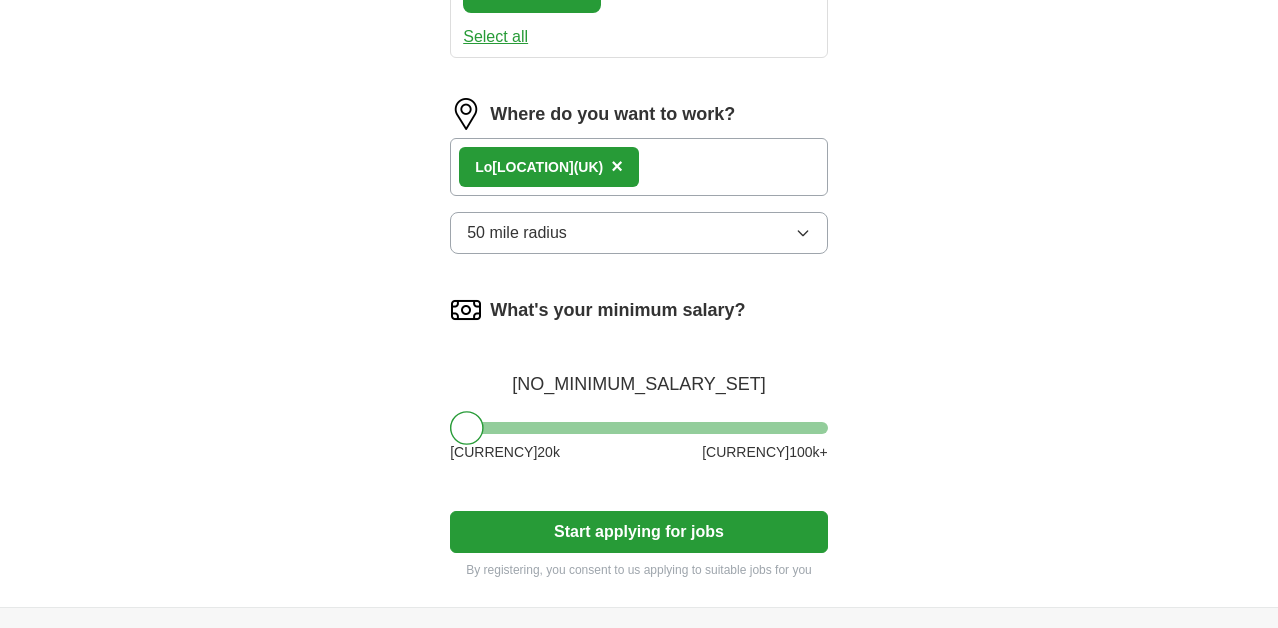 click on "What's your minimum salary?" at bounding box center (617, 310) 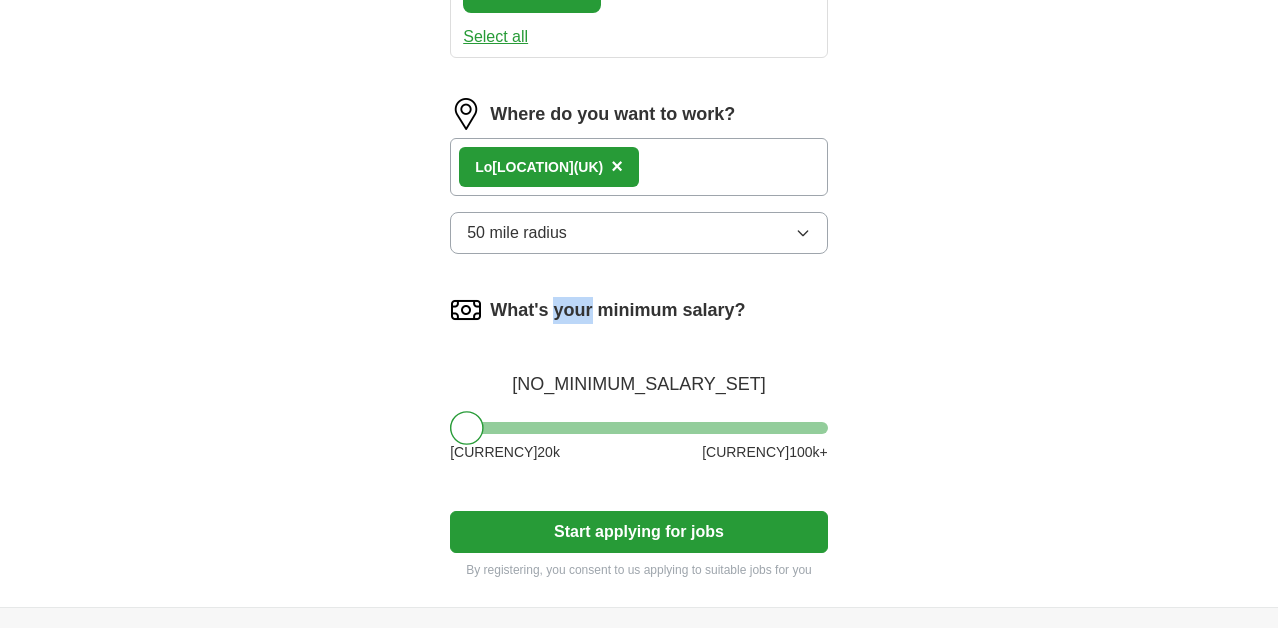 click on "What's your minimum salary?" at bounding box center (617, 310) 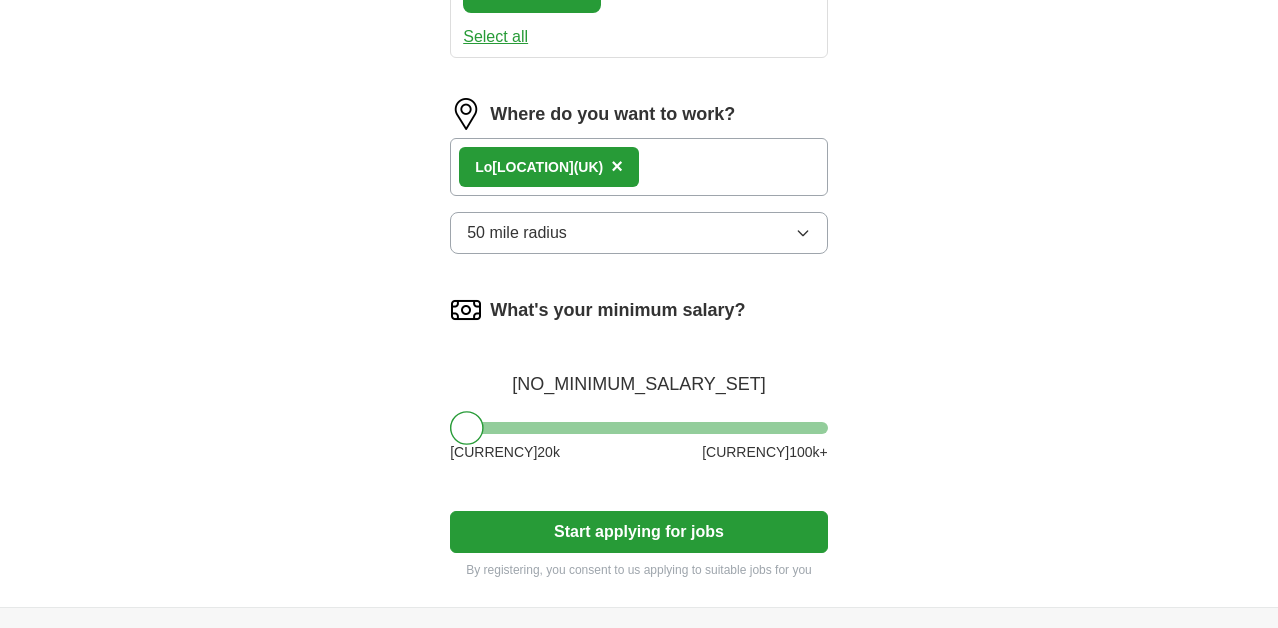 click on "[NO_MINIMUM_SALARY_SET]" at bounding box center (639, 374) 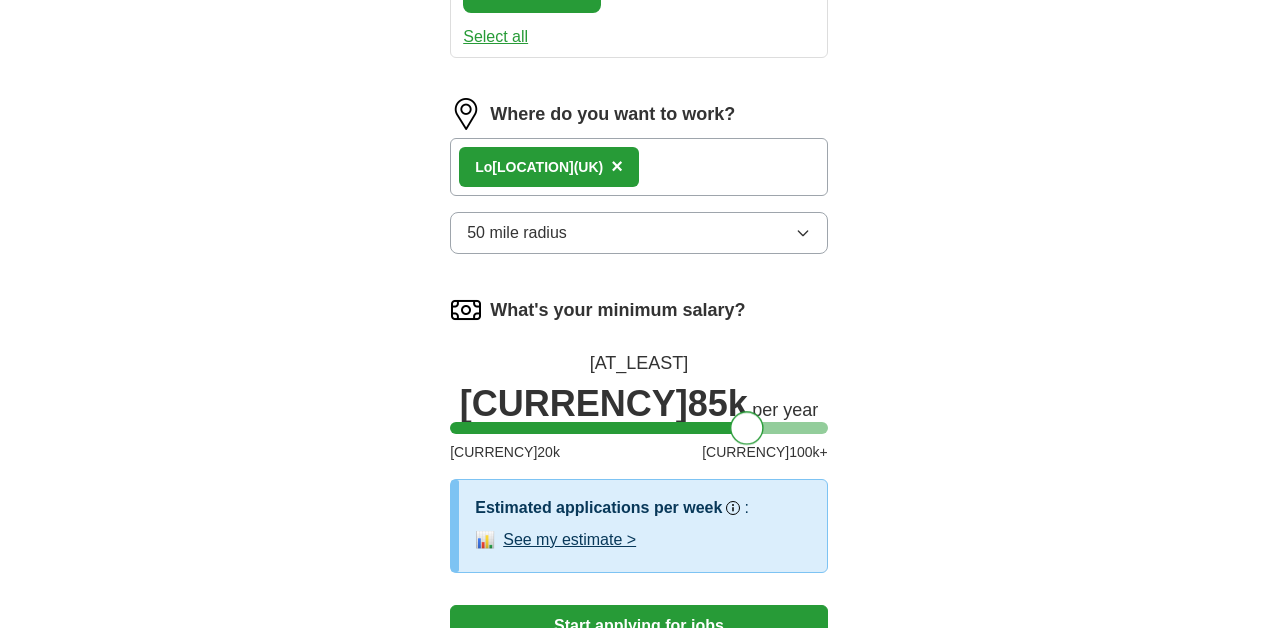 drag, startPoint x: 468, startPoint y: 547, endPoint x: 748, endPoint y: 551, distance: 280.02856 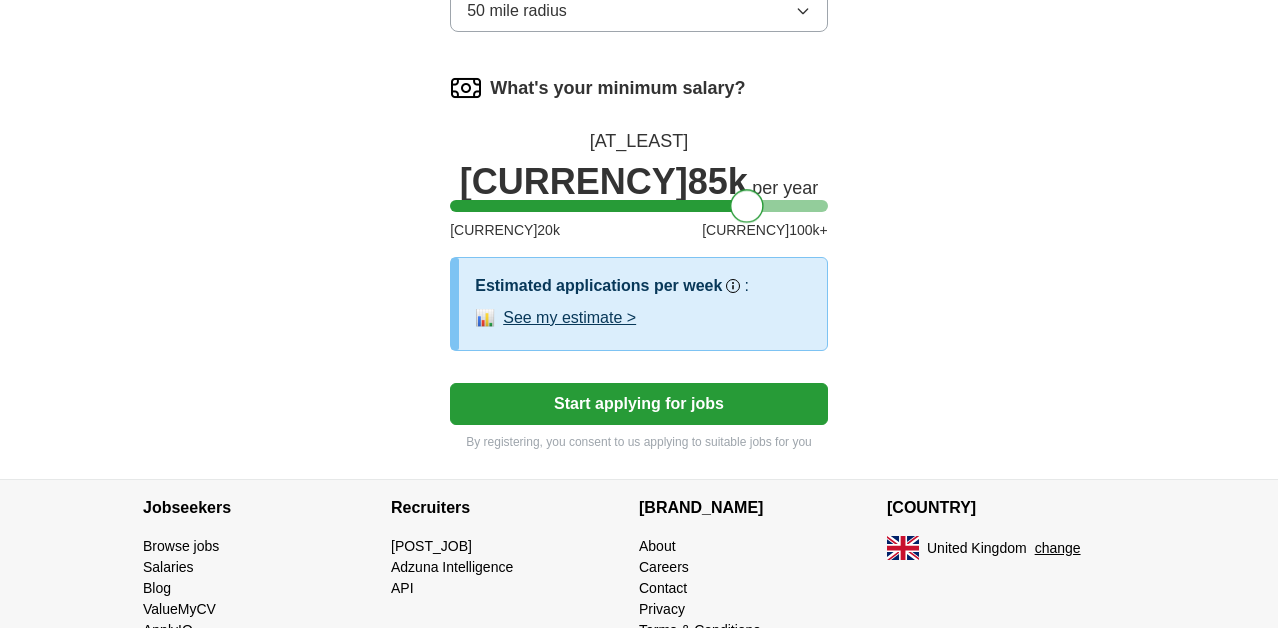 scroll, scrollTop: 1319, scrollLeft: 0, axis: vertical 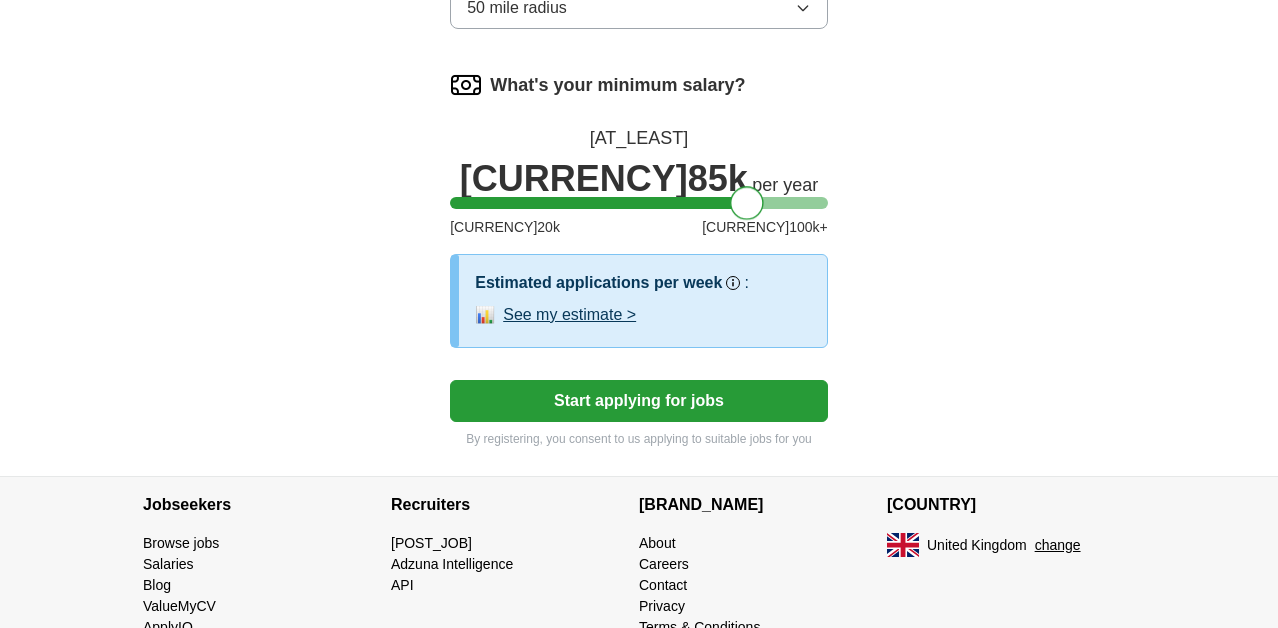 click on "See my estimate >" at bounding box center (569, 315) 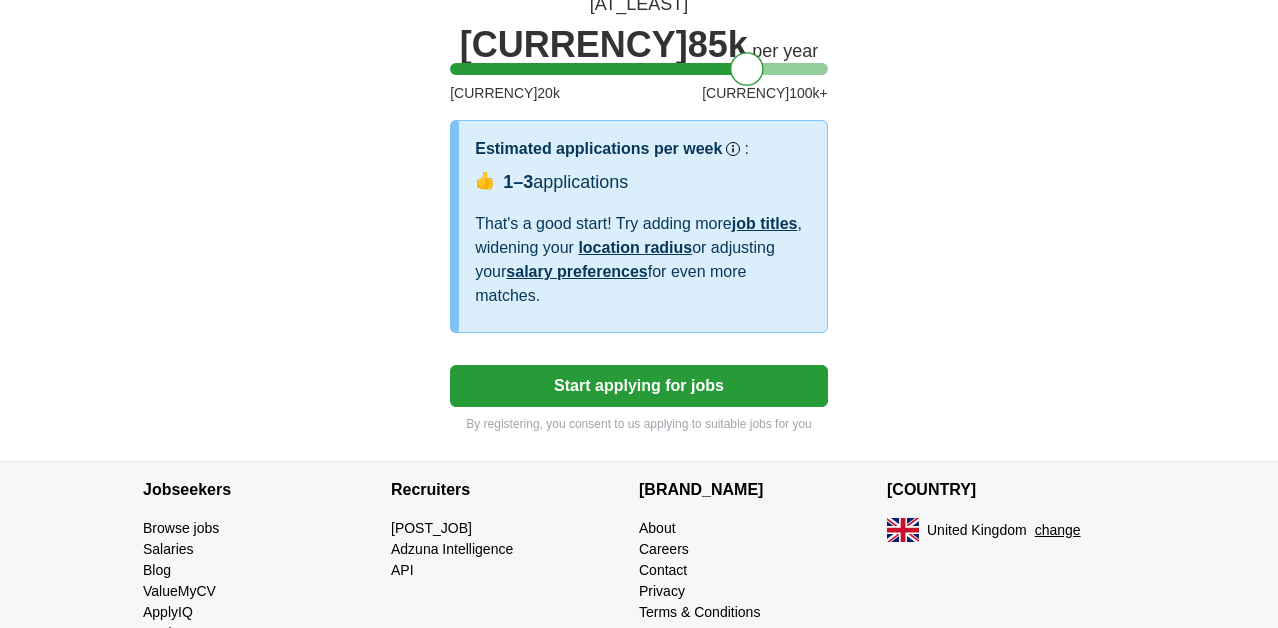 scroll, scrollTop: 1456, scrollLeft: 0, axis: vertical 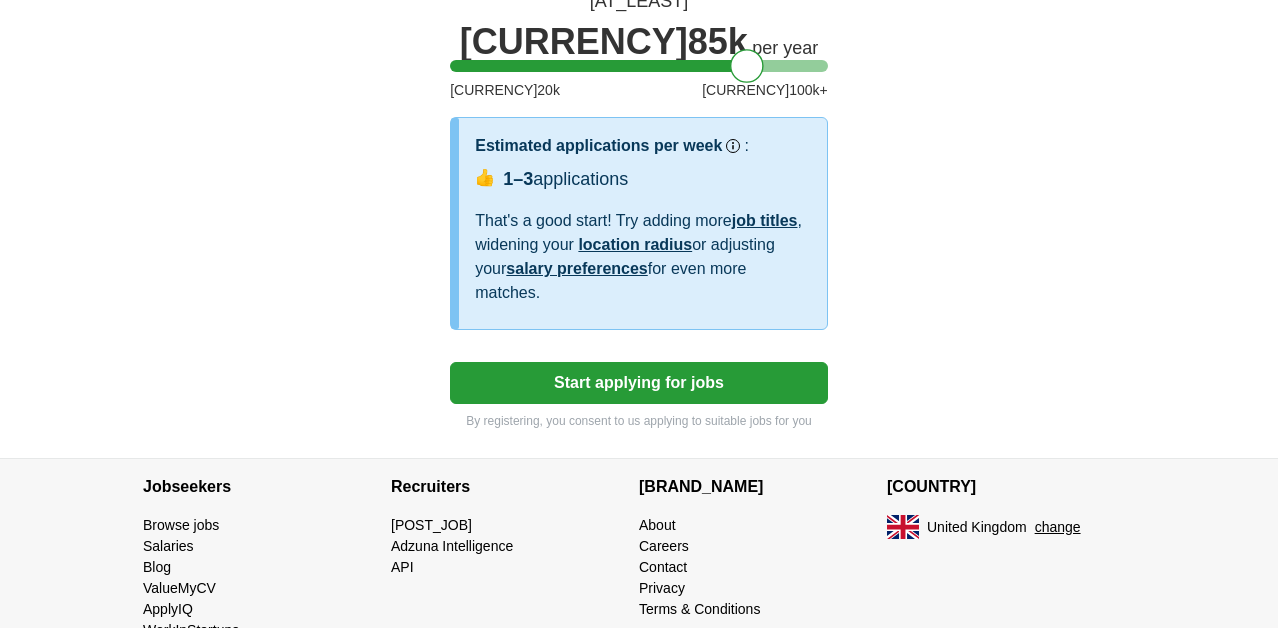 click on "Start applying for jobs" at bounding box center [639, 383] 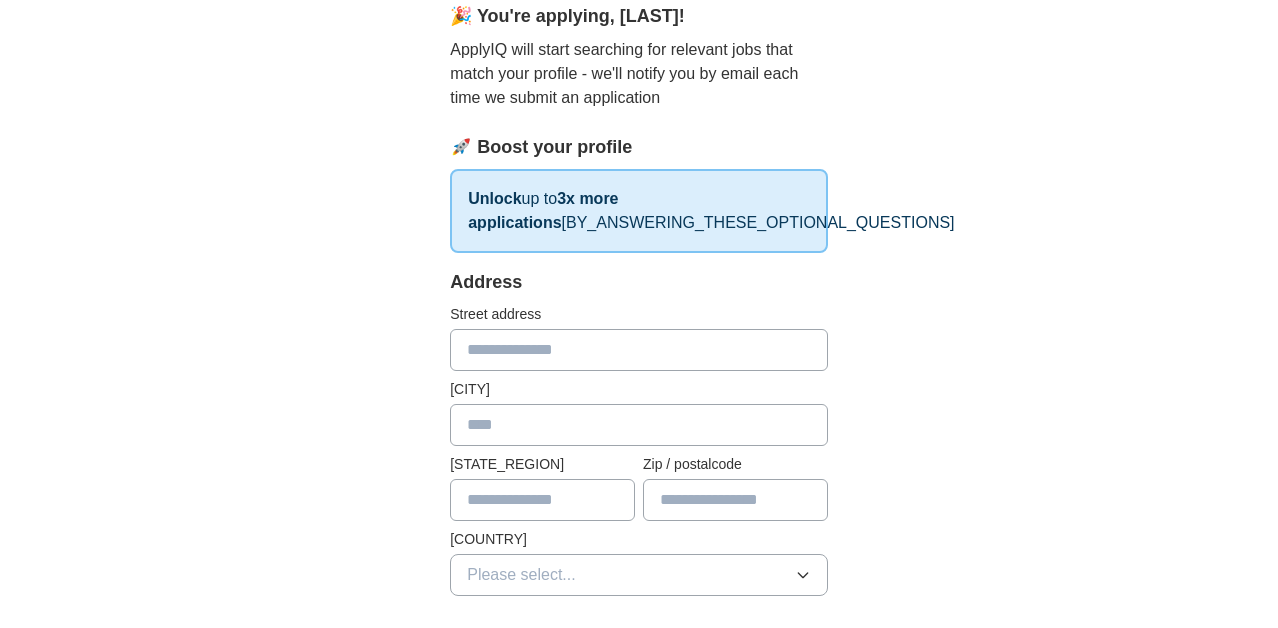 scroll, scrollTop: 204, scrollLeft: 0, axis: vertical 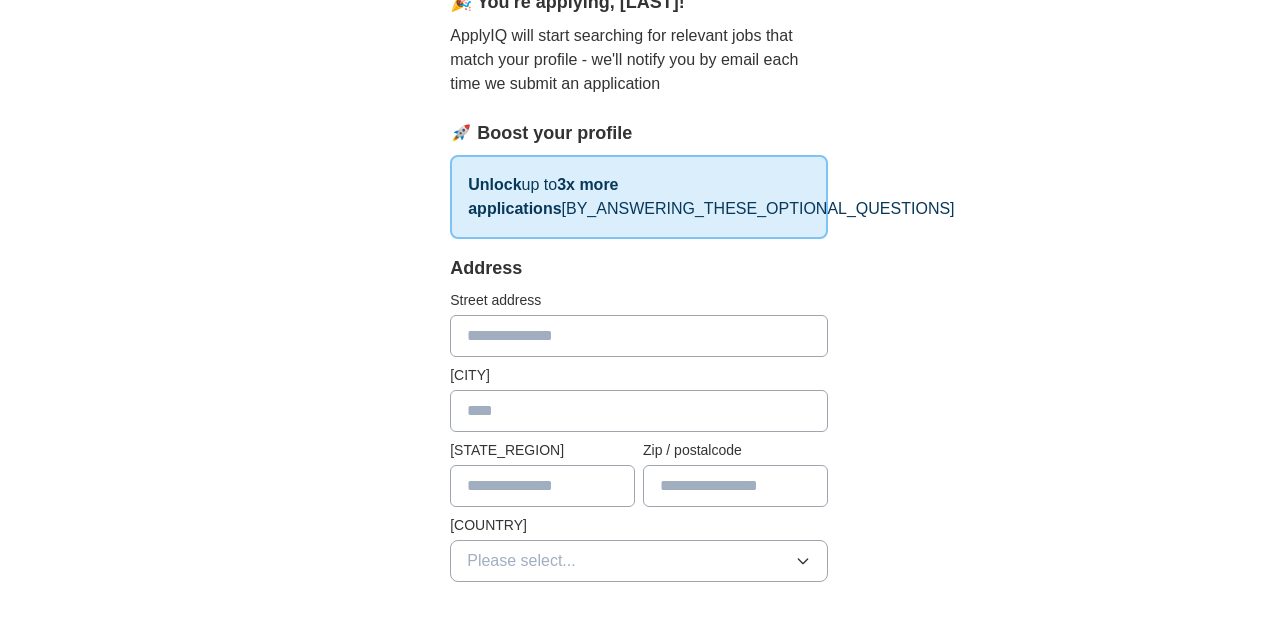 click at bounding box center (639, 336) 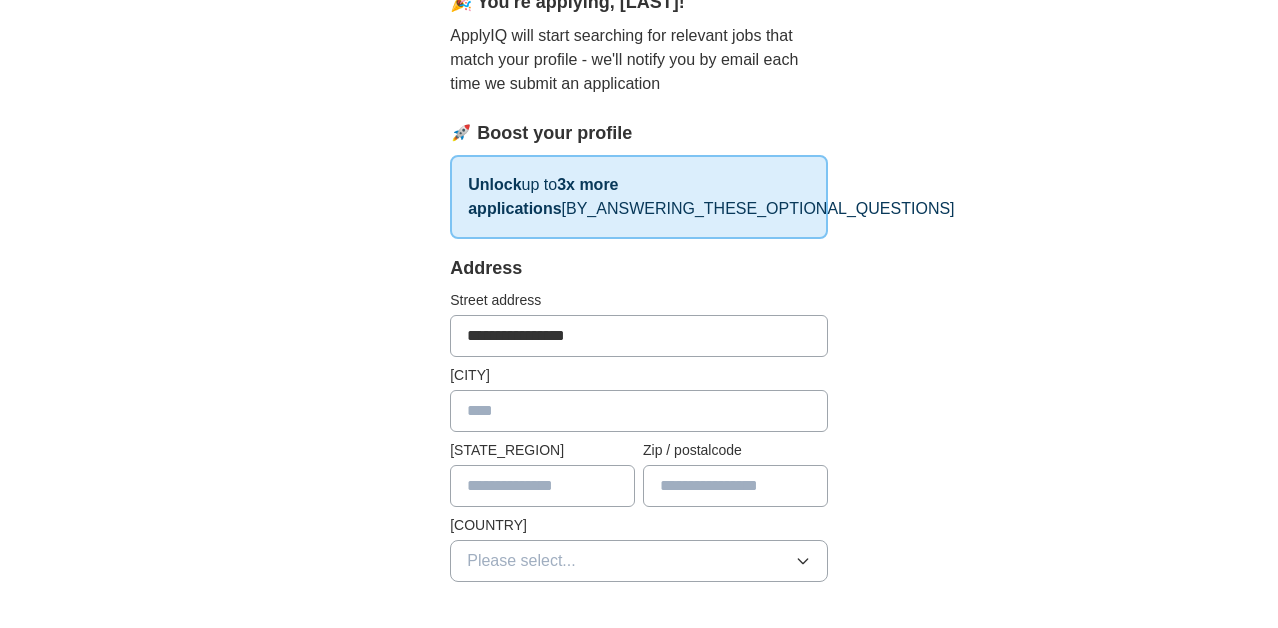 type on "**********" 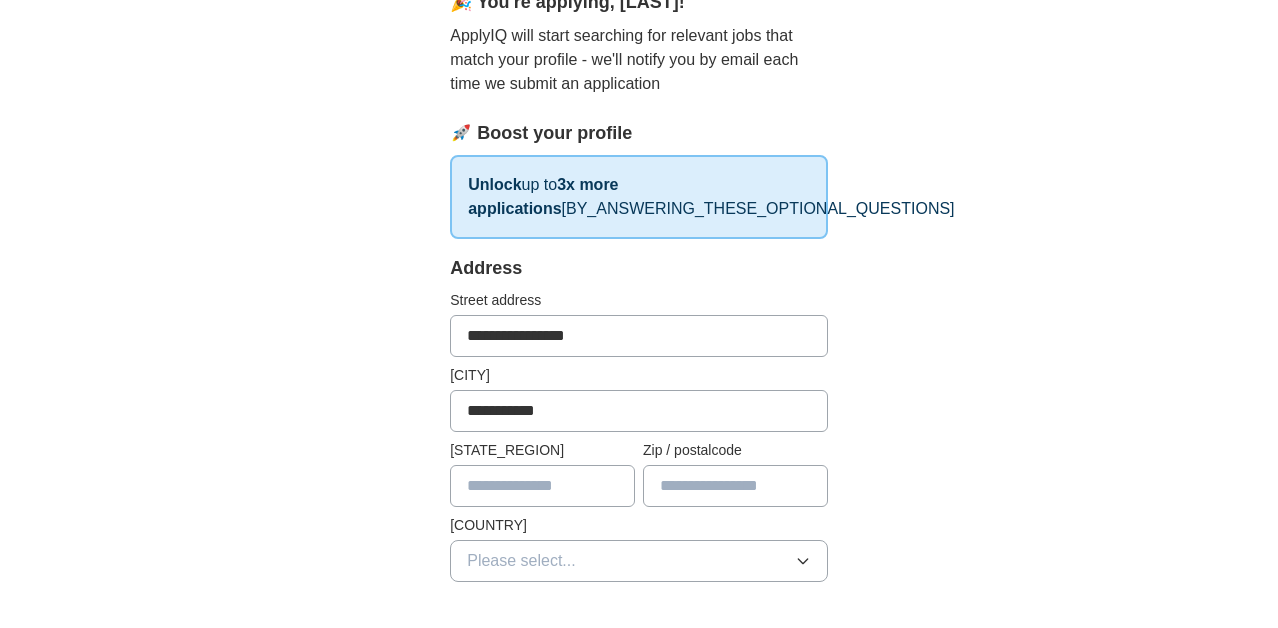 type on "**********" 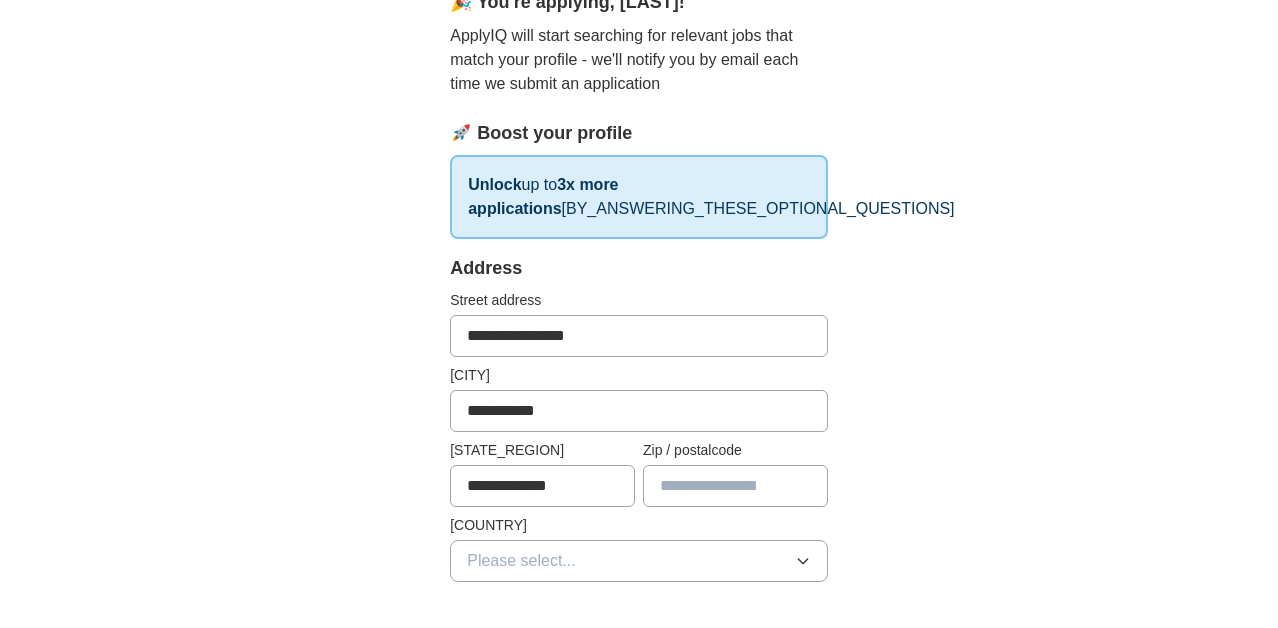 type on "********" 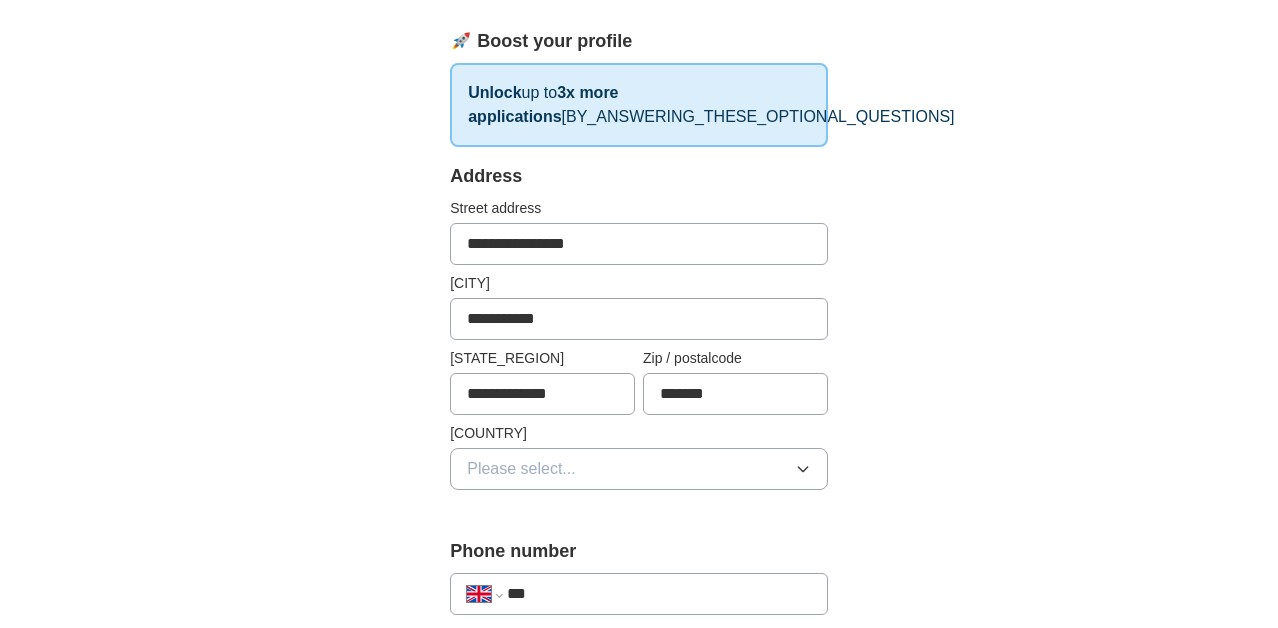 scroll, scrollTop: 298, scrollLeft: 0, axis: vertical 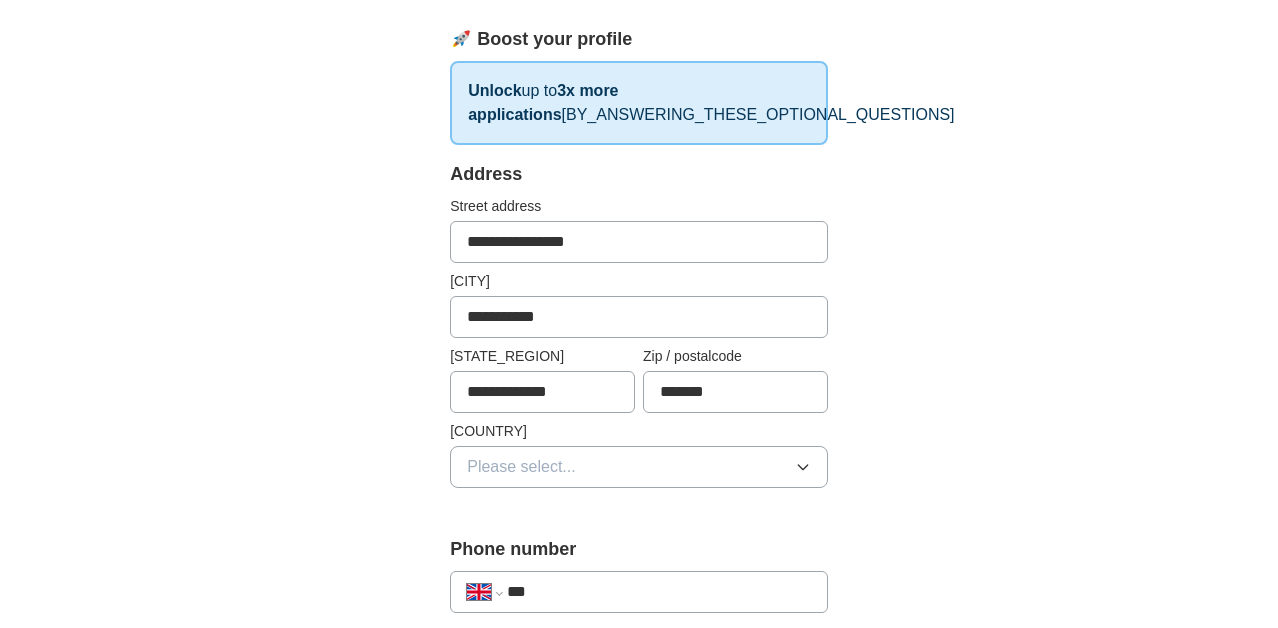 click 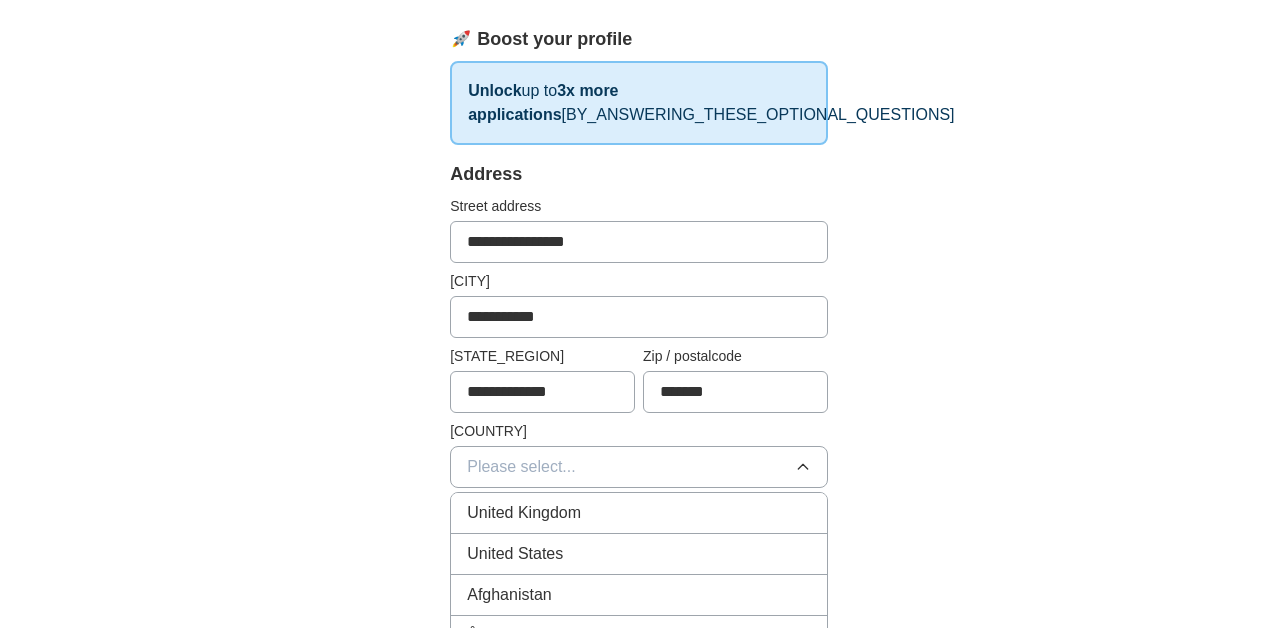 click on "United Kingdom" at bounding box center [639, 513] 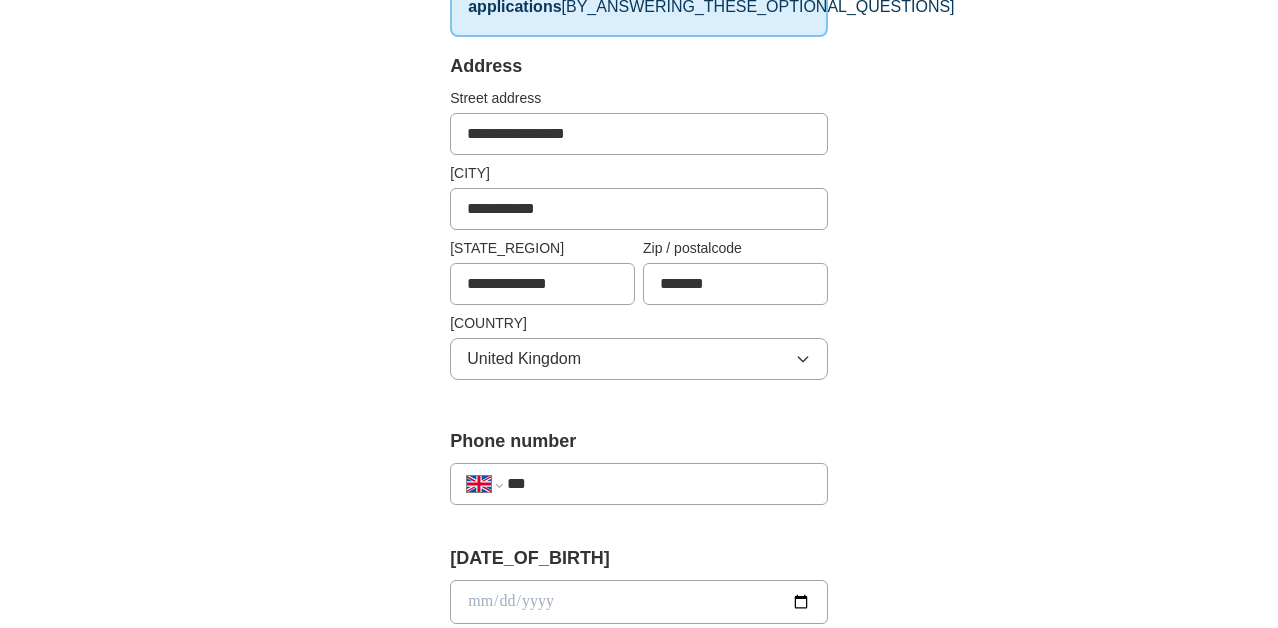 scroll, scrollTop: 419, scrollLeft: 0, axis: vertical 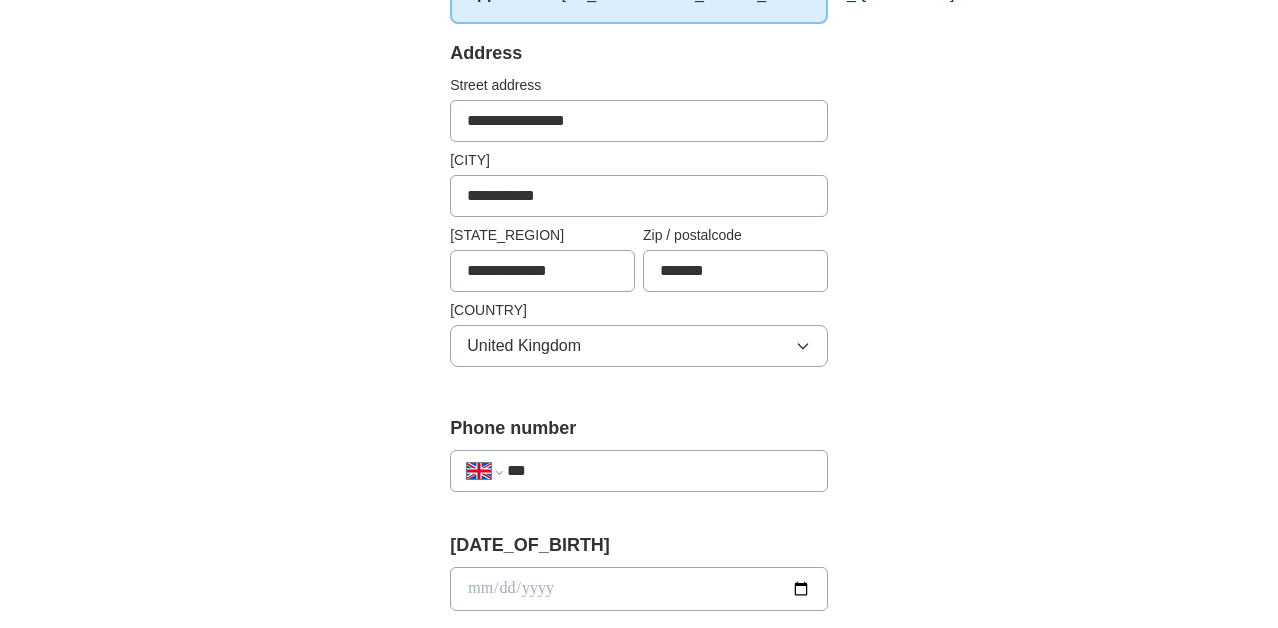 click on "****" at bounding box center (659, 471) 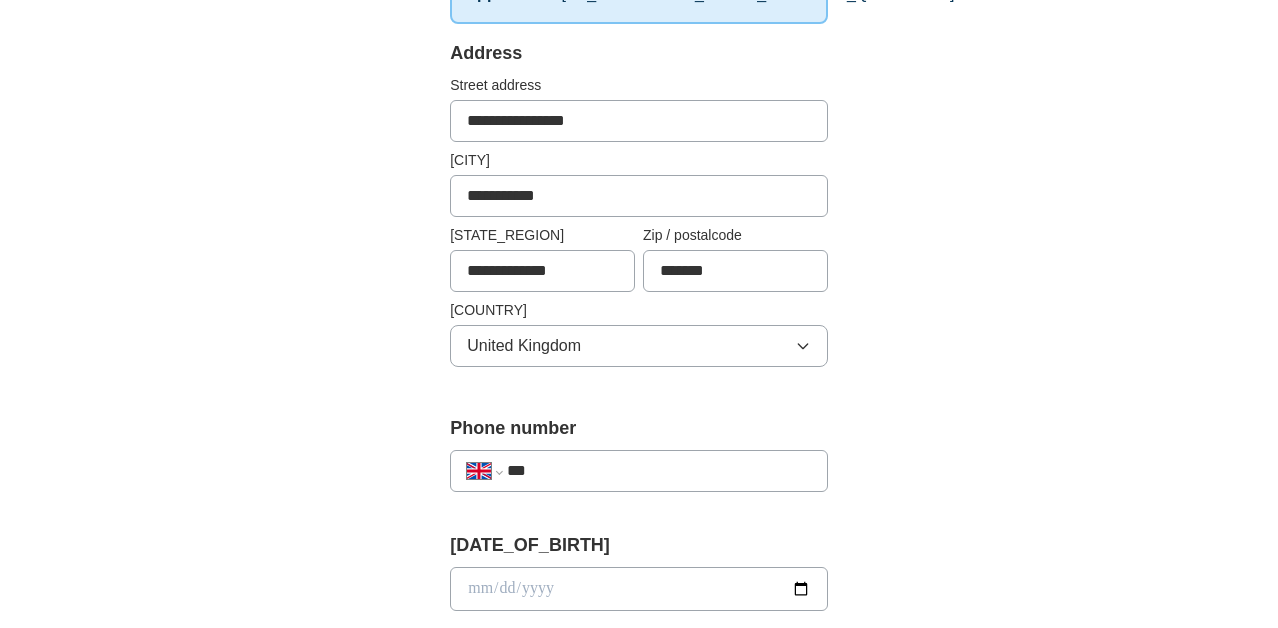 type on "**********" 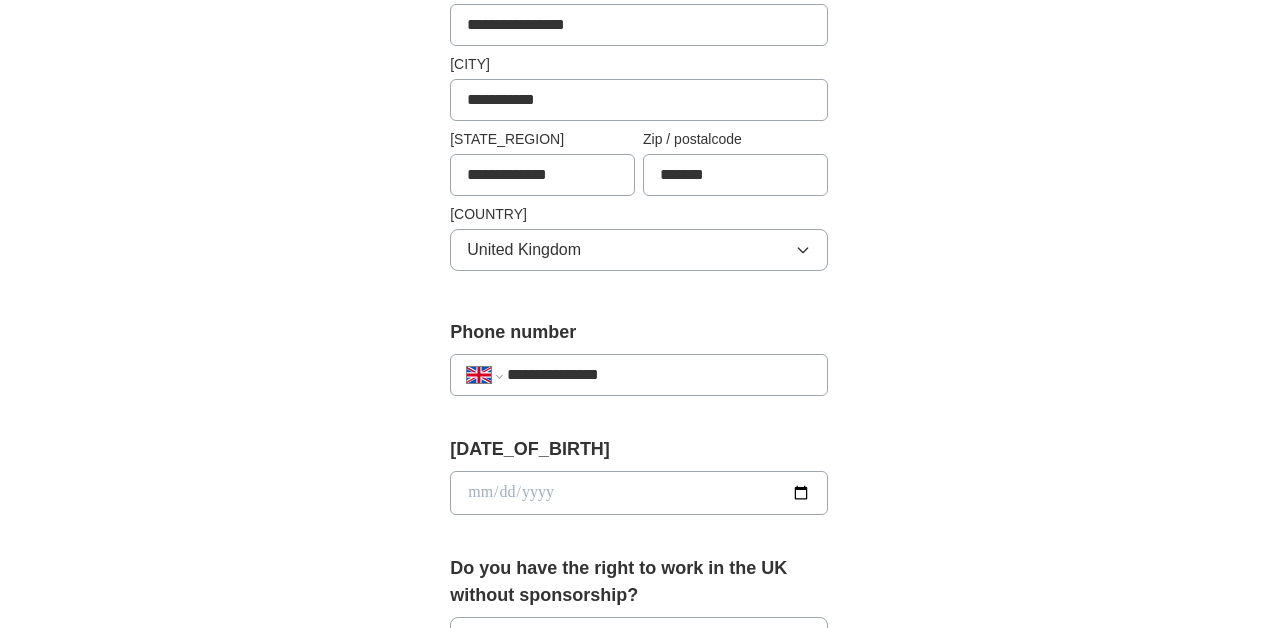 scroll, scrollTop: 521, scrollLeft: 0, axis: vertical 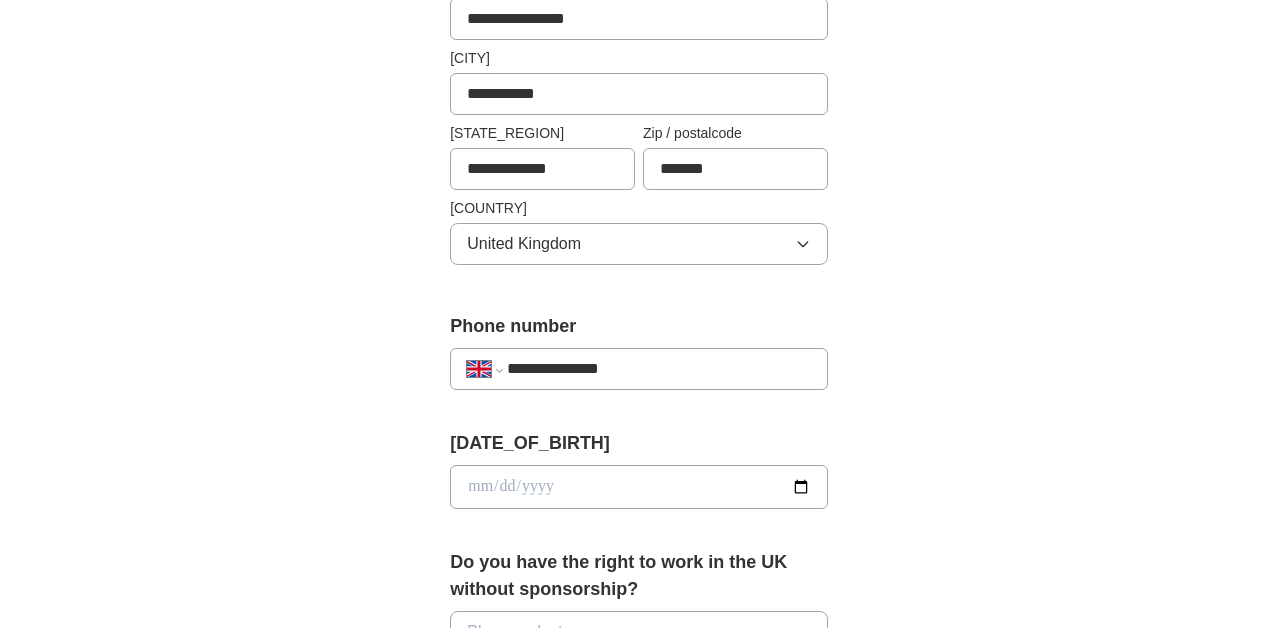 click at bounding box center (639, 487) 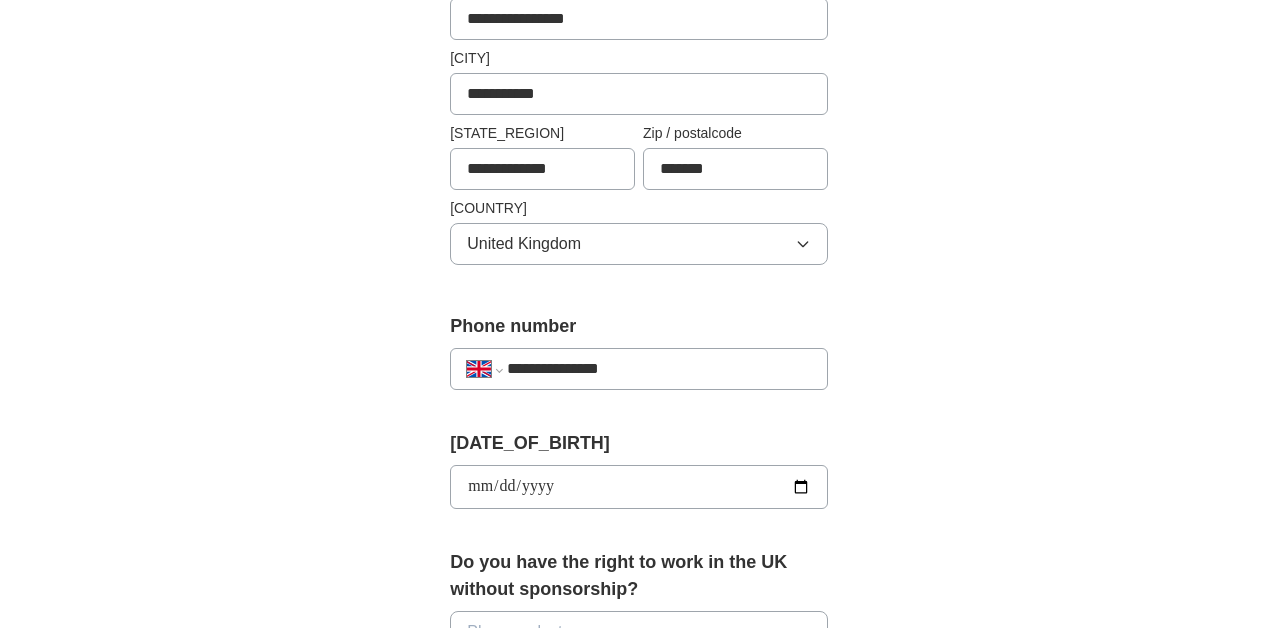 type on "**********" 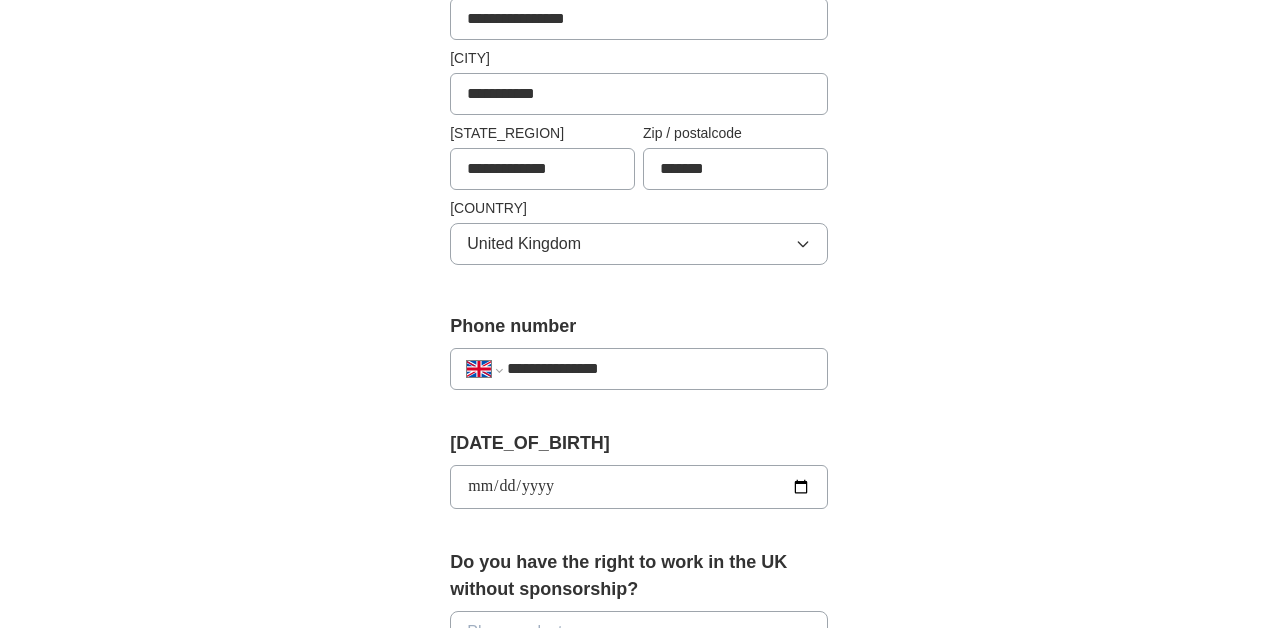 click on "**********" at bounding box center (639, 449) 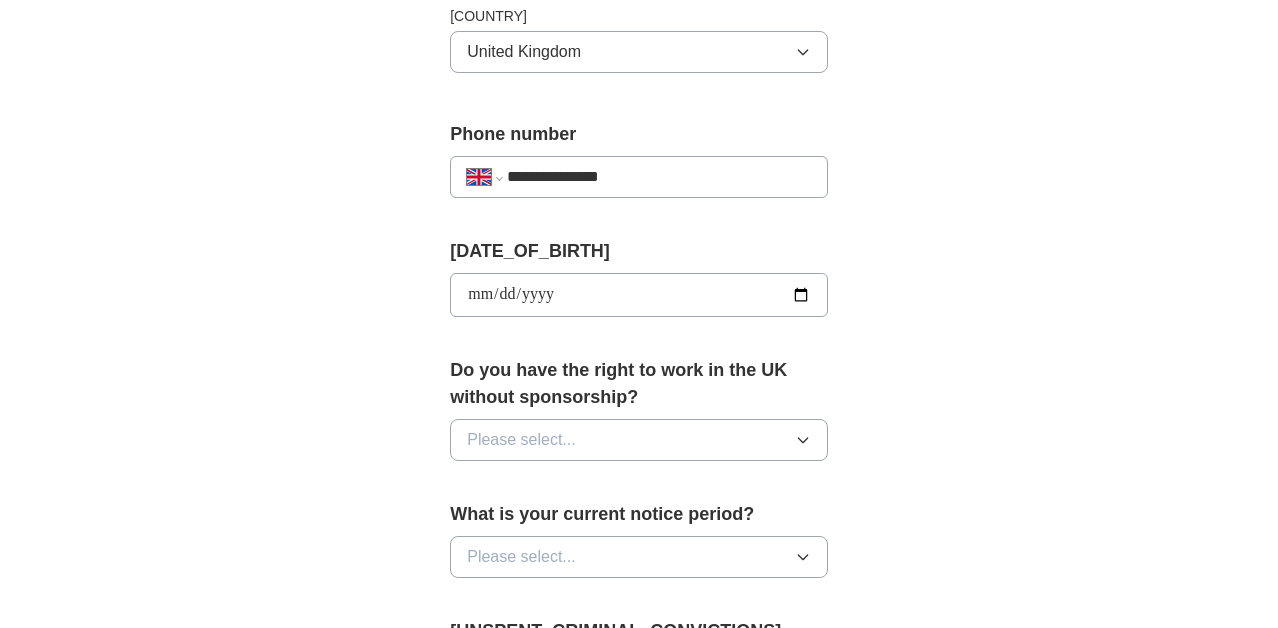 scroll, scrollTop: 718, scrollLeft: 0, axis: vertical 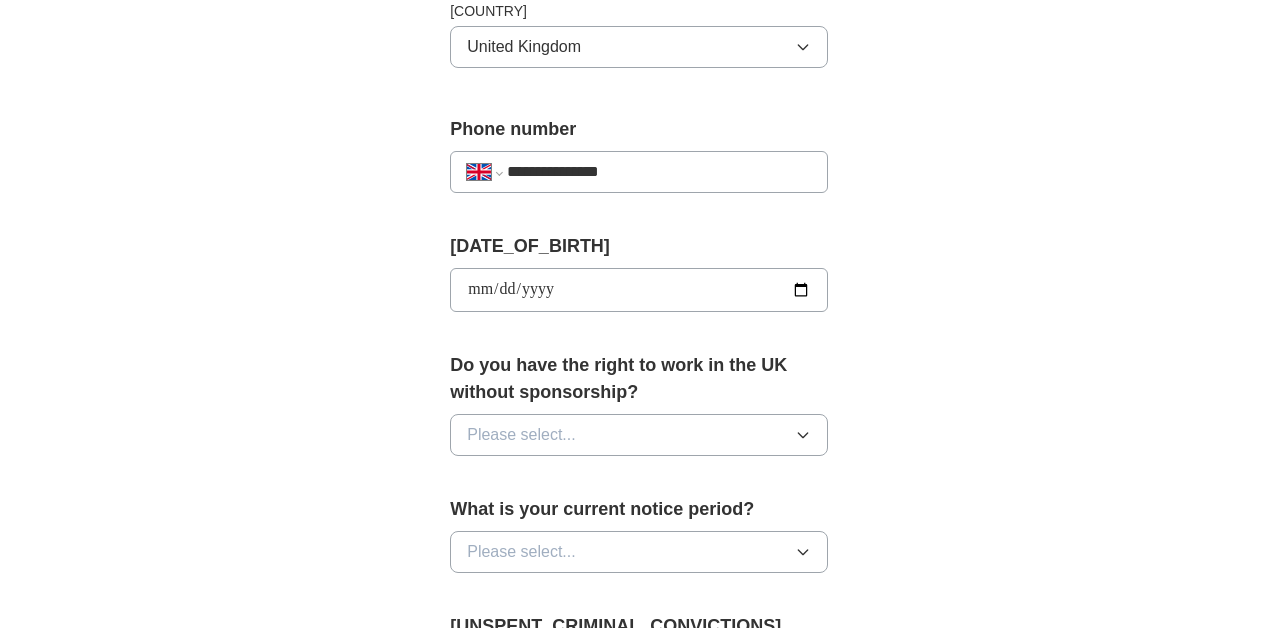 click 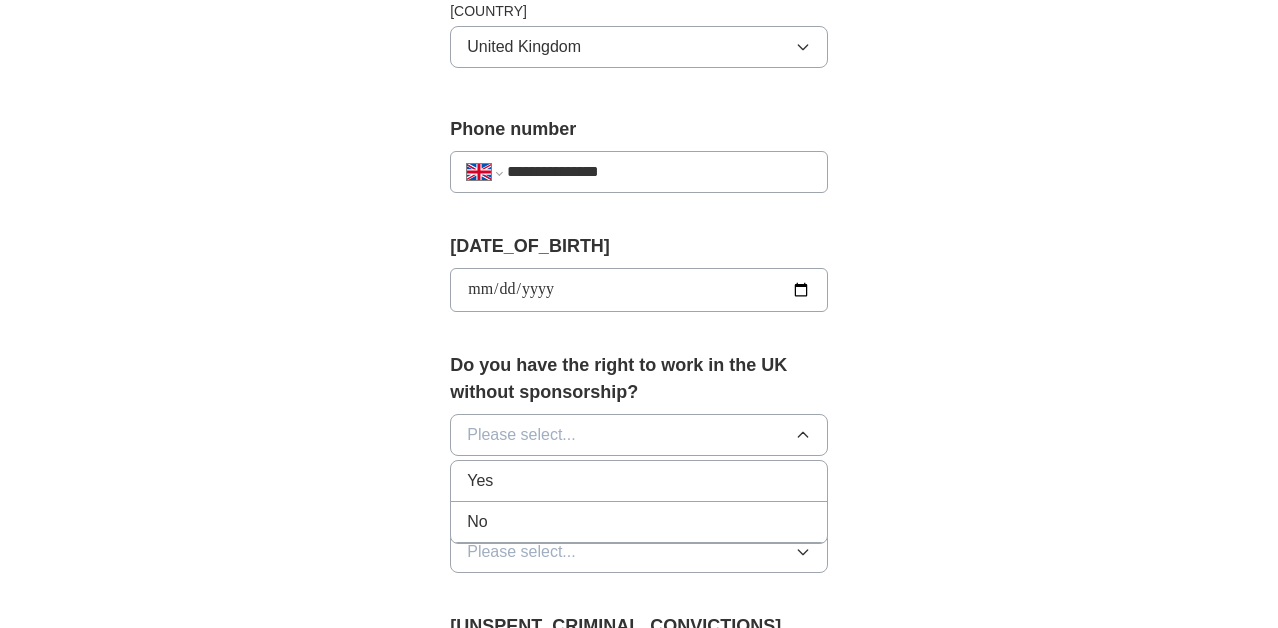 click on "Yes" at bounding box center [639, 481] 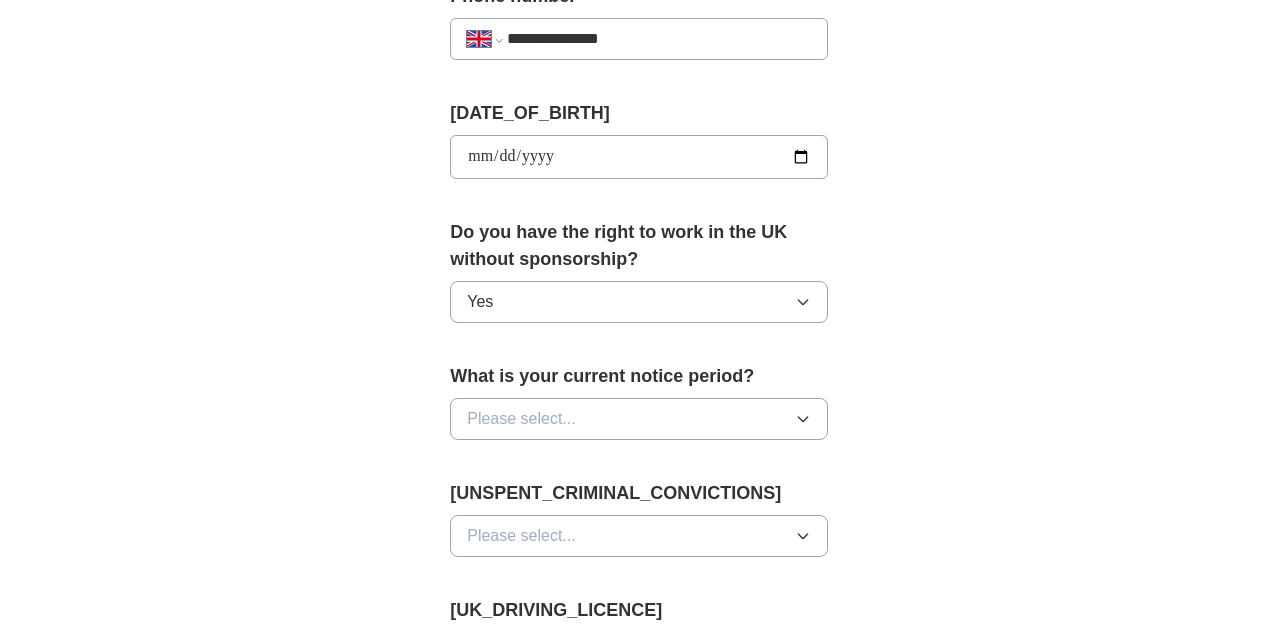 scroll, scrollTop: 868, scrollLeft: 0, axis: vertical 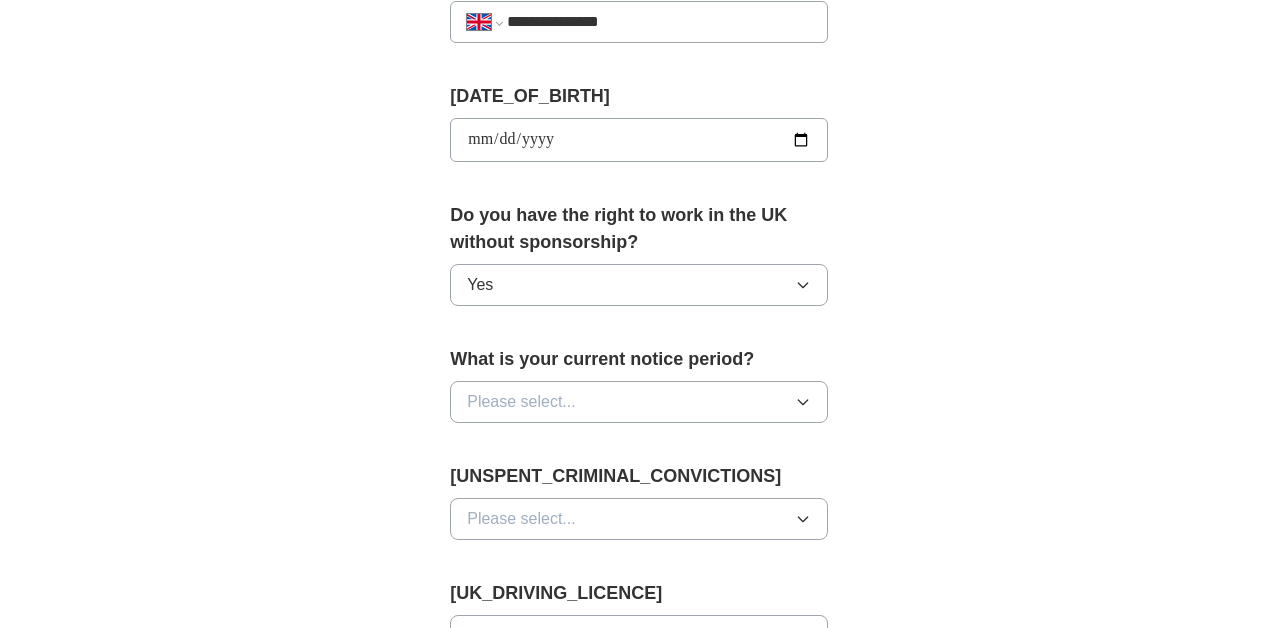 click 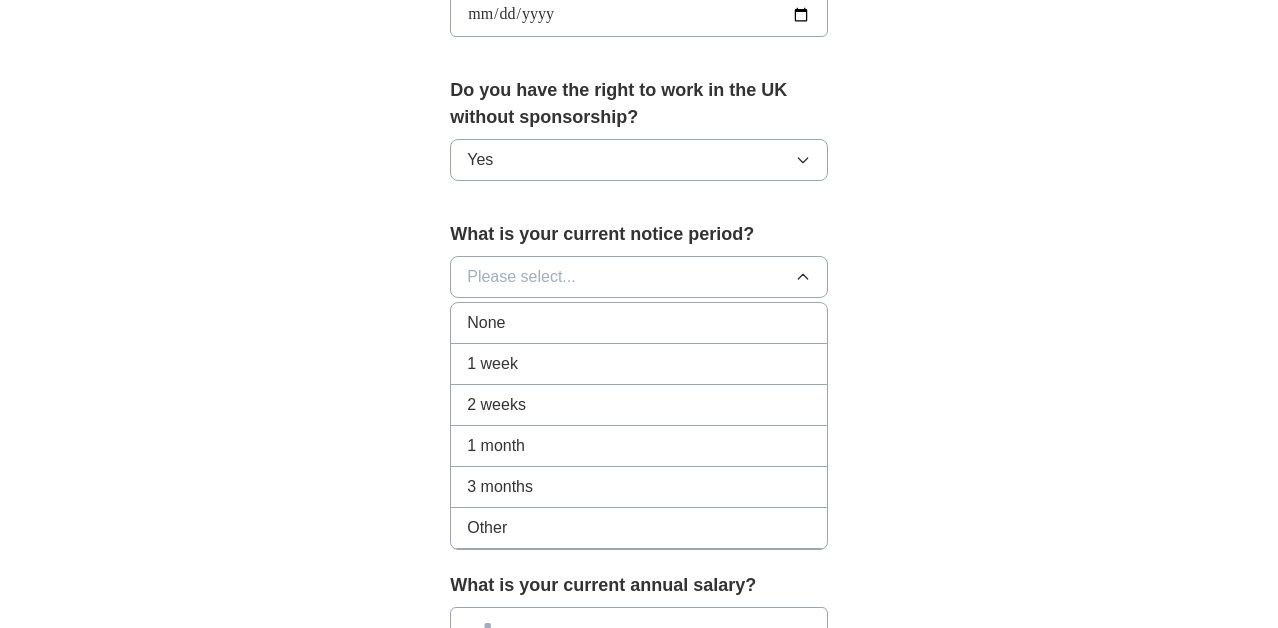 scroll, scrollTop: 997, scrollLeft: 0, axis: vertical 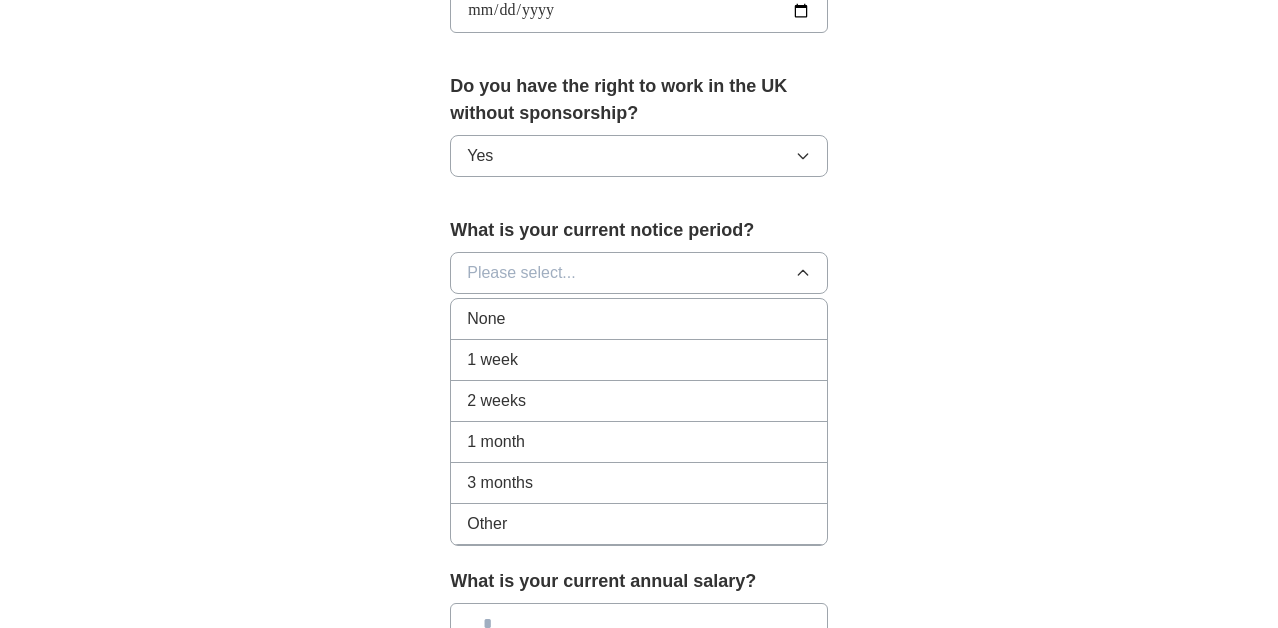 click on "None" at bounding box center [639, 319] 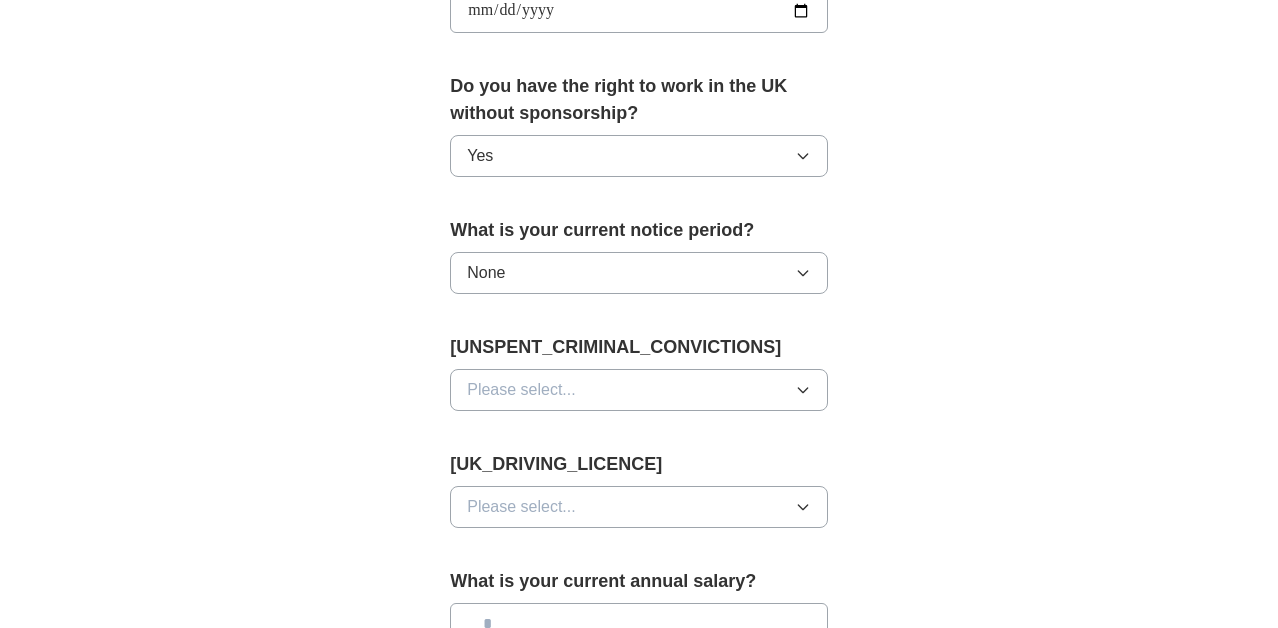 click 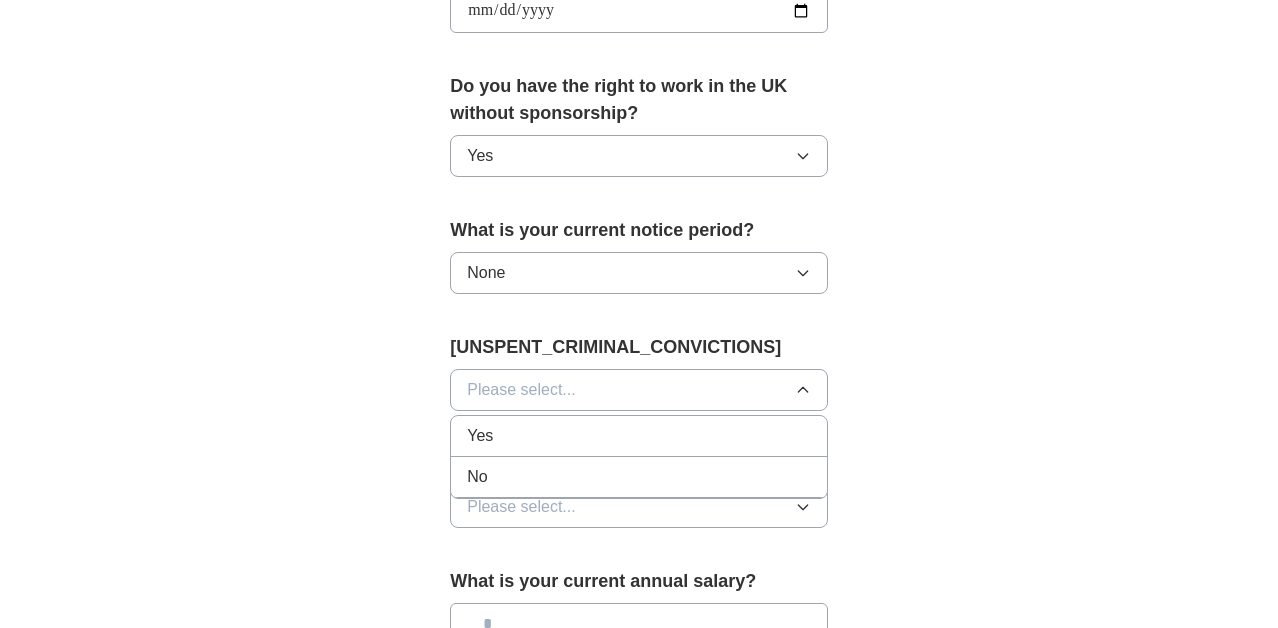 click on "No" at bounding box center (639, 477) 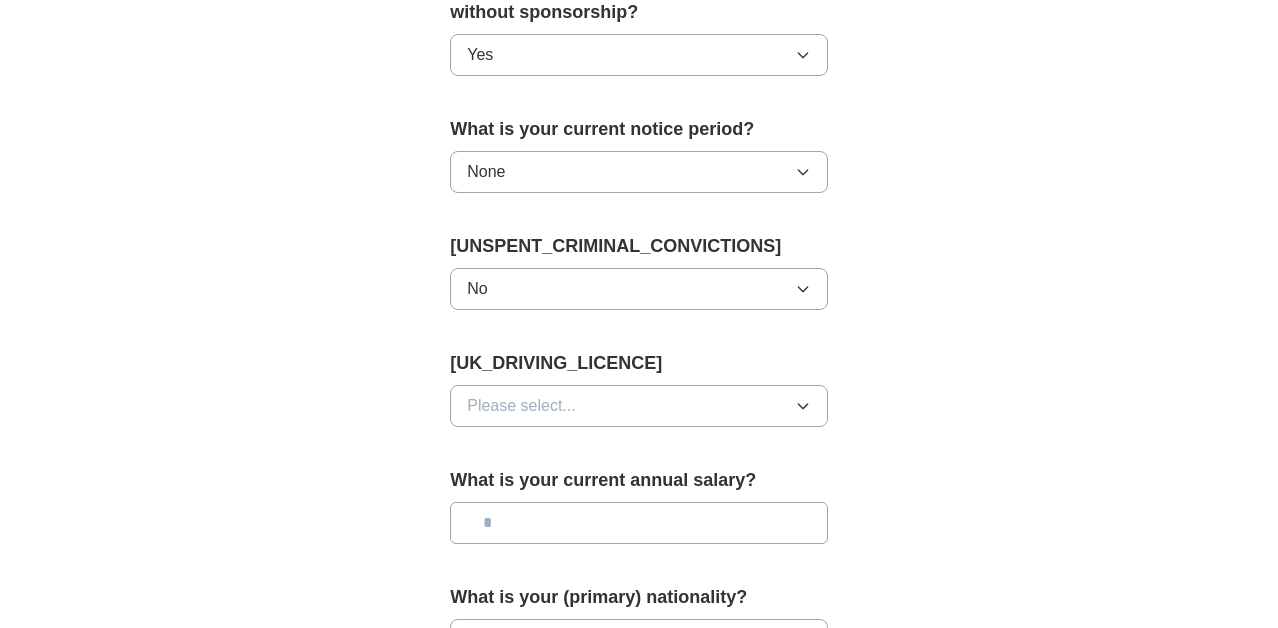 scroll, scrollTop: 1099, scrollLeft: 0, axis: vertical 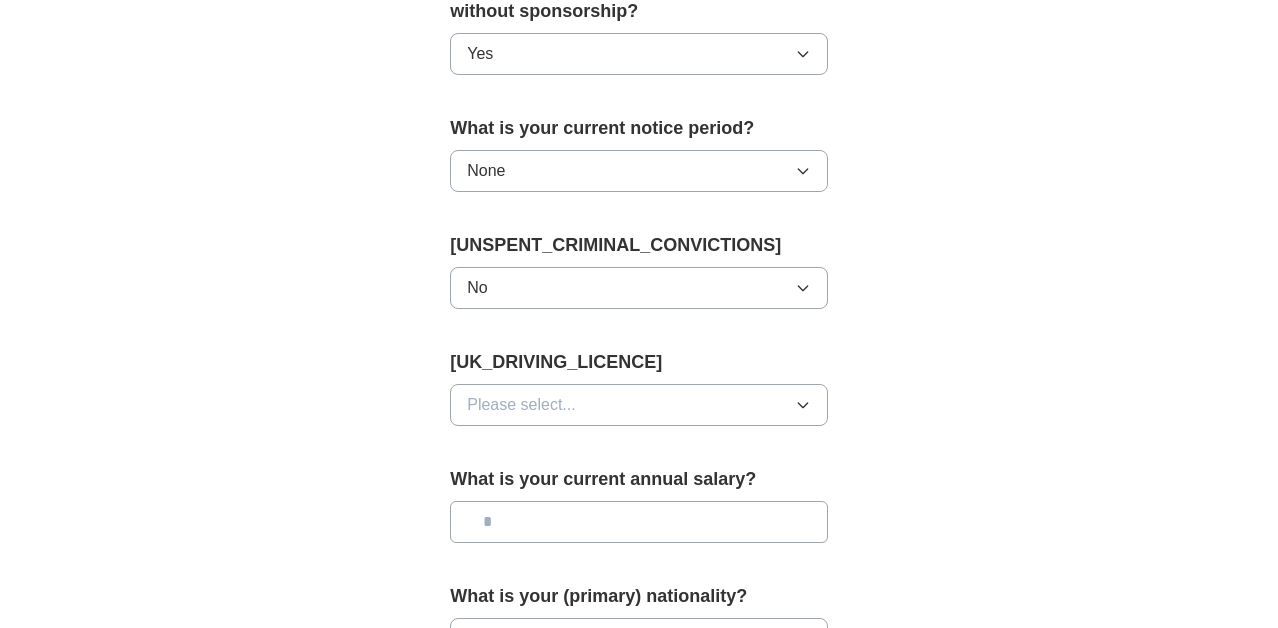 click on "Please select..." at bounding box center (639, 405) 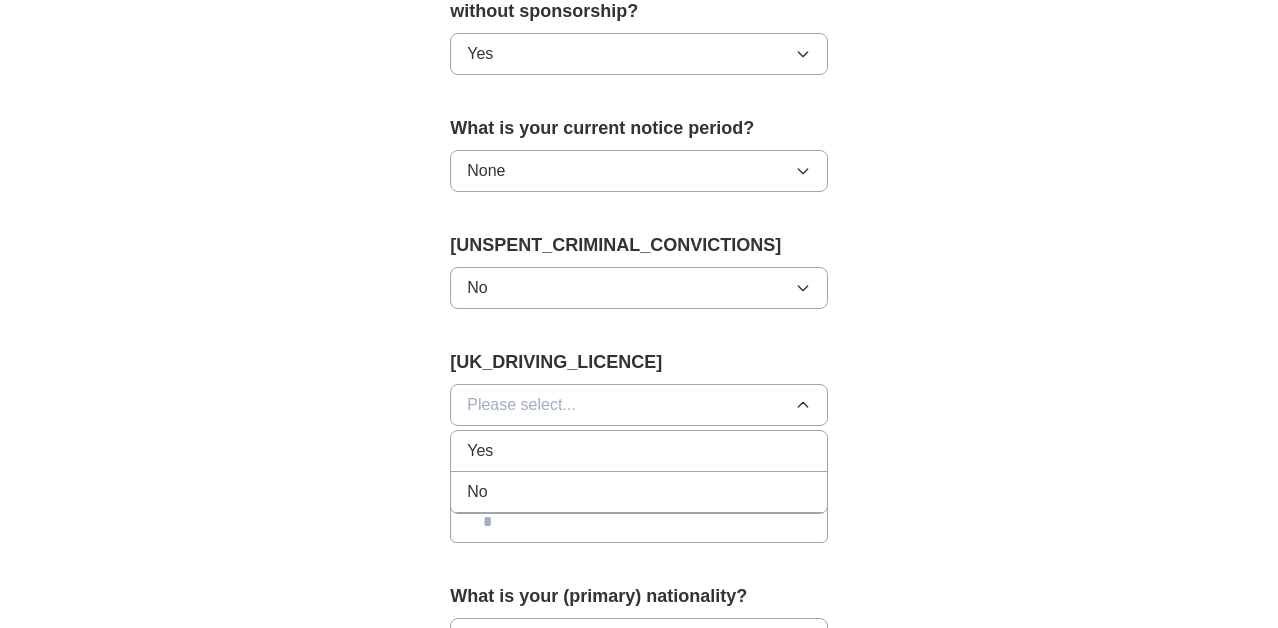 click on "Yes" at bounding box center (639, 451) 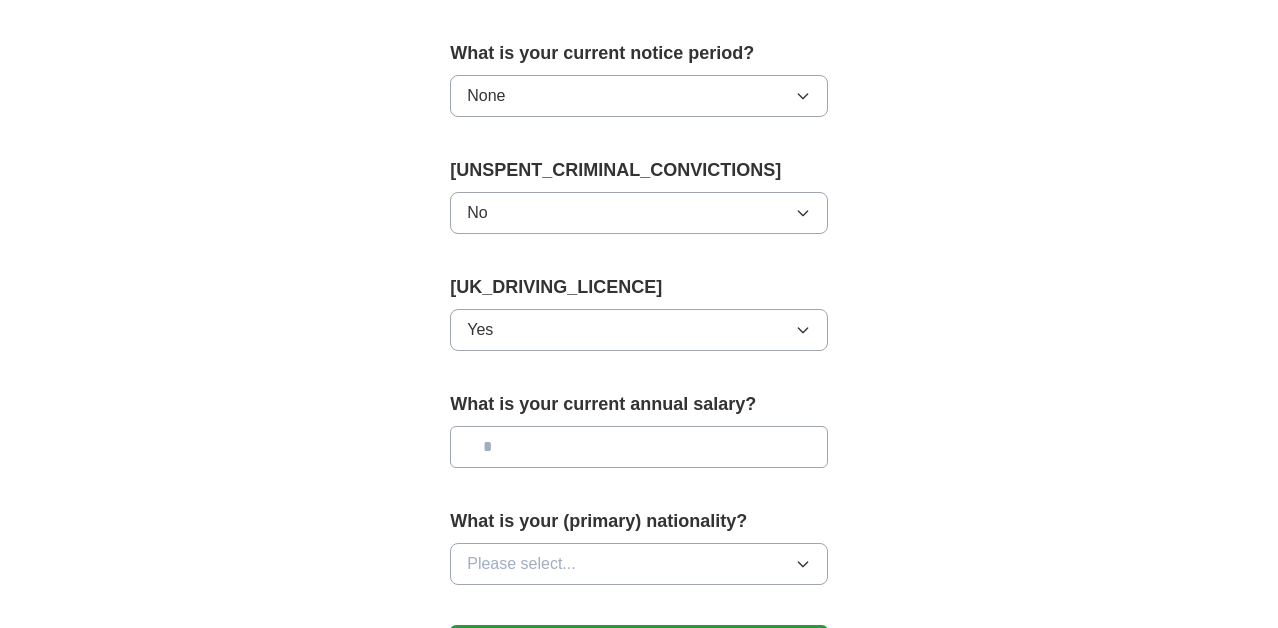 scroll, scrollTop: 1196, scrollLeft: 0, axis: vertical 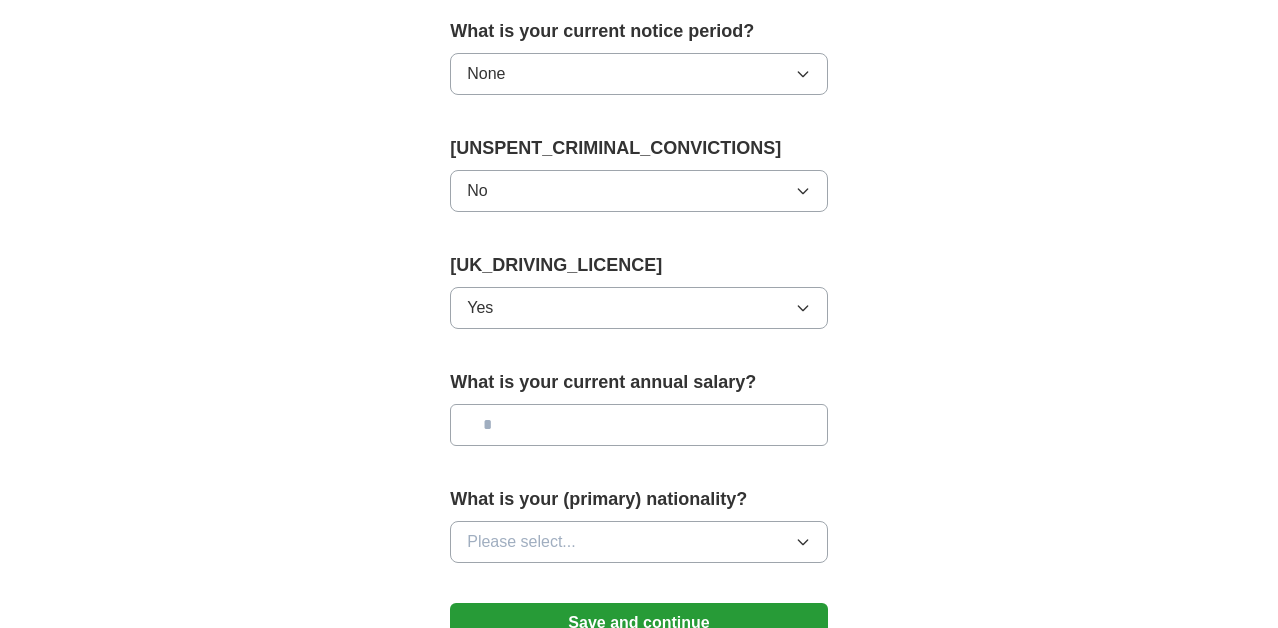 click at bounding box center (639, 425) 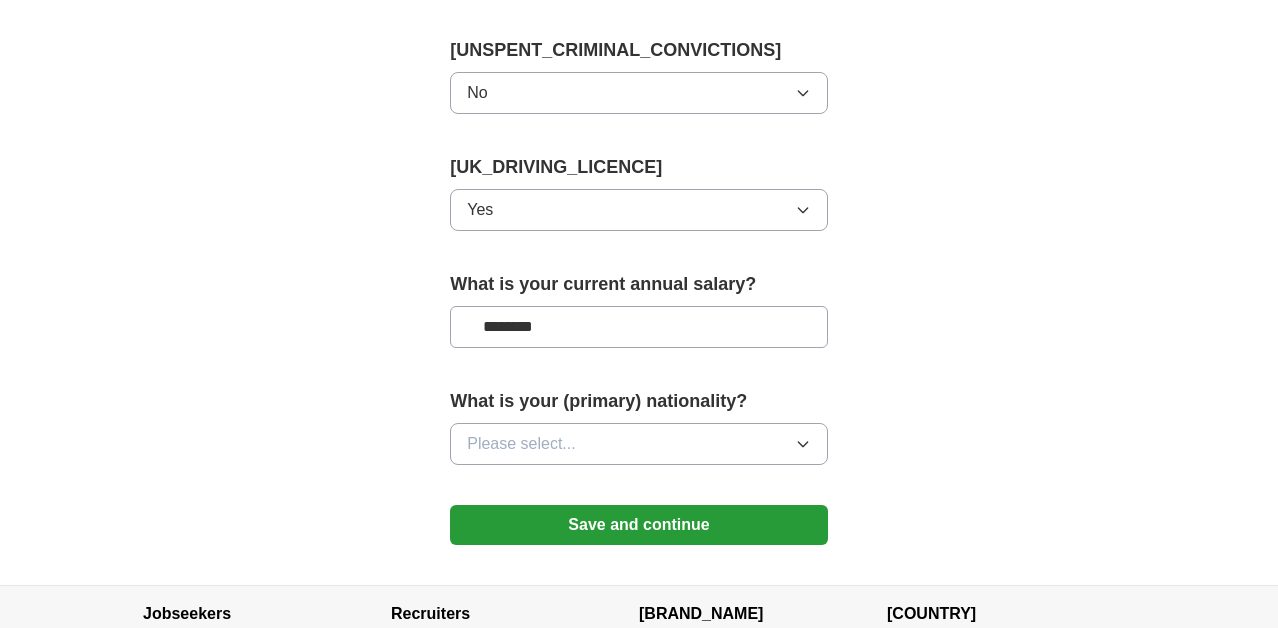 scroll, scrollTop: 1300, scrollLeft: 0, axis: vertical 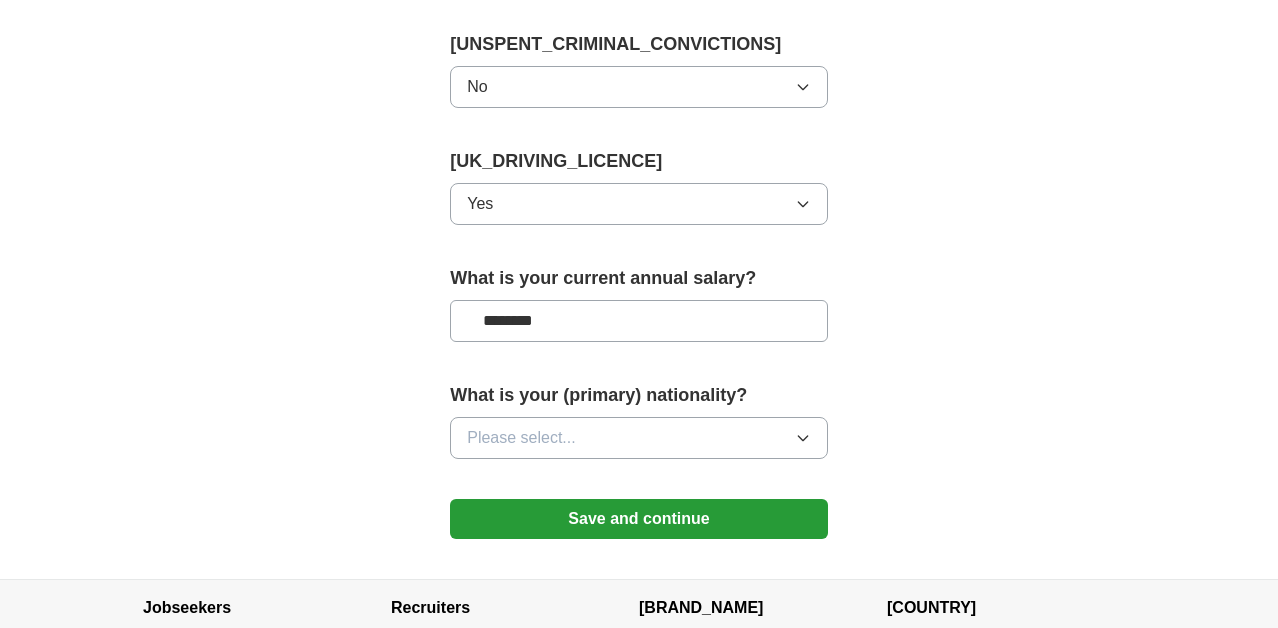 type on "********" 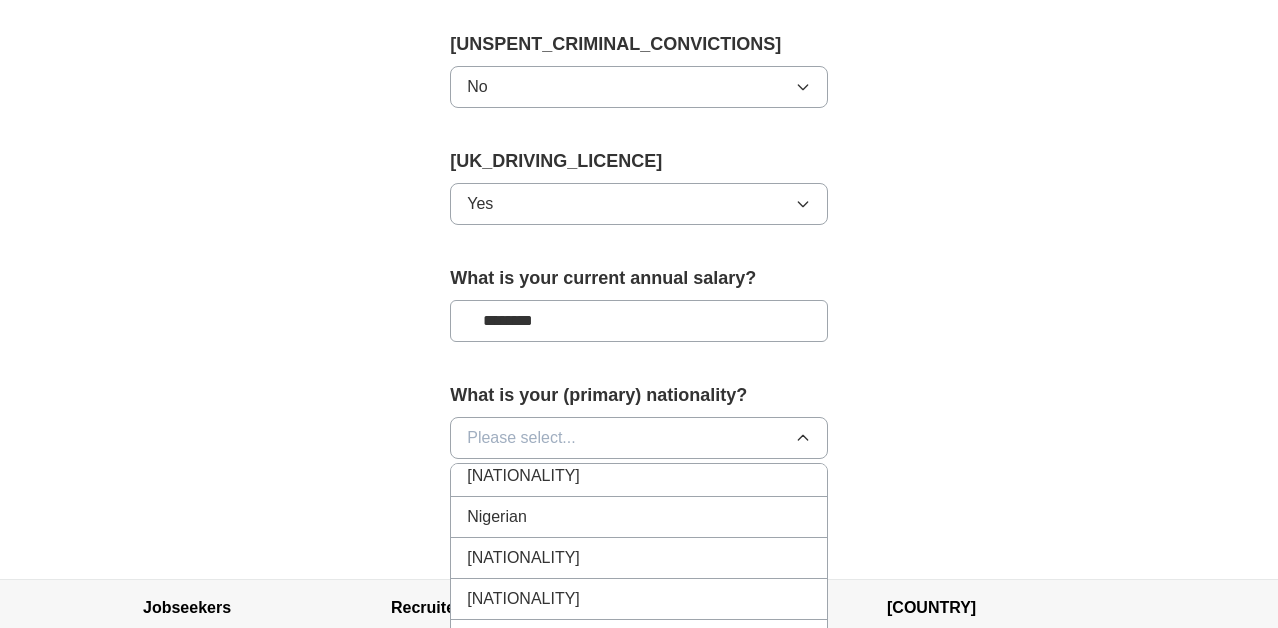 scroll, scrollTop: 5264, scrollLeft: 0, axis: vertical 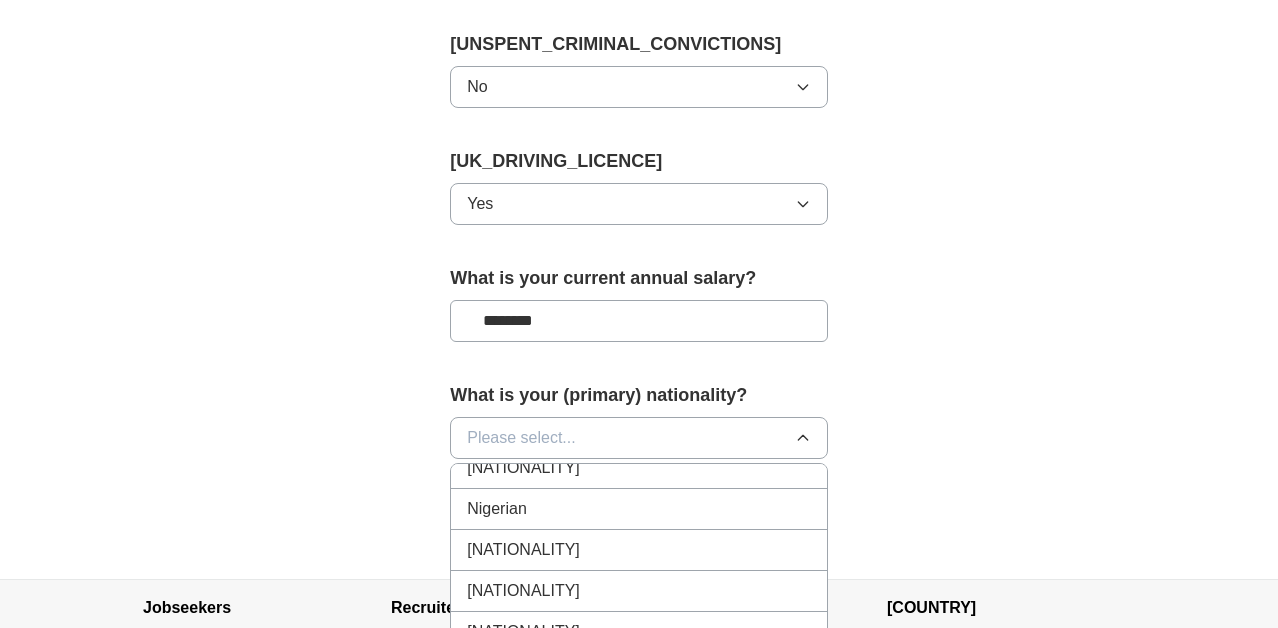 click on "Nigerian" at bounding box center [639, 509] 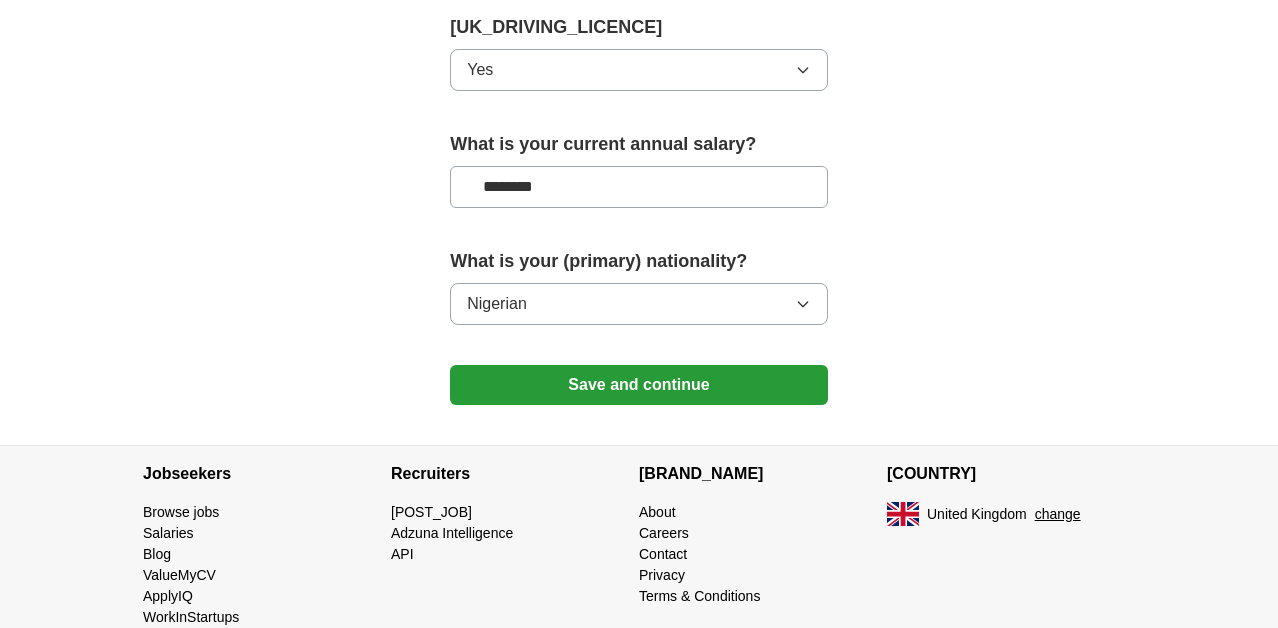 scroll, scrollTop: 1501, scrollLeft: 0, axis: vertical 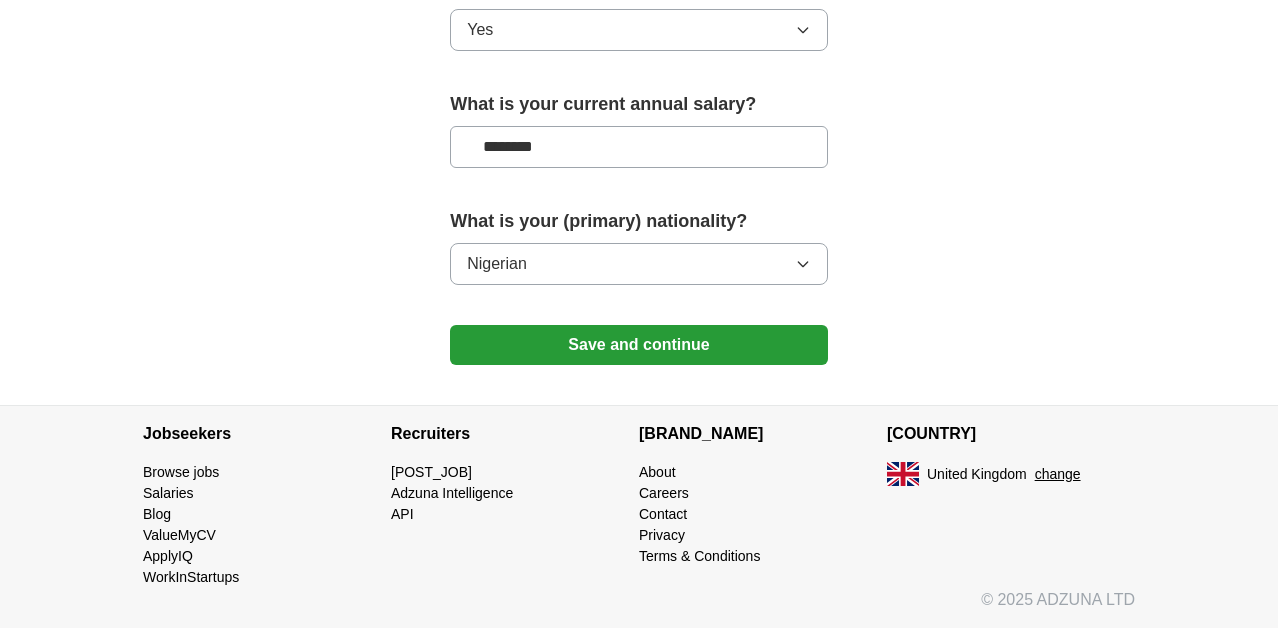 click on "Save and continue" at bounding box center (639, 345) 